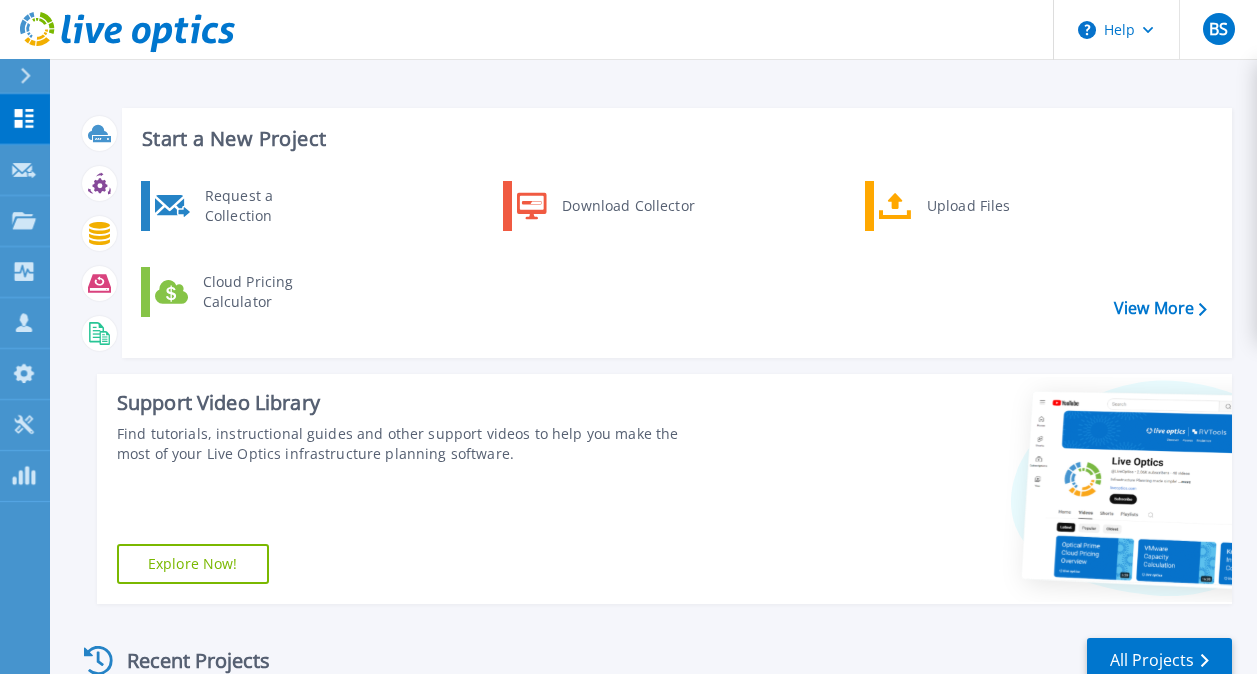 scroll, scrollTop: 0, scrollLeft: 0, axis: both 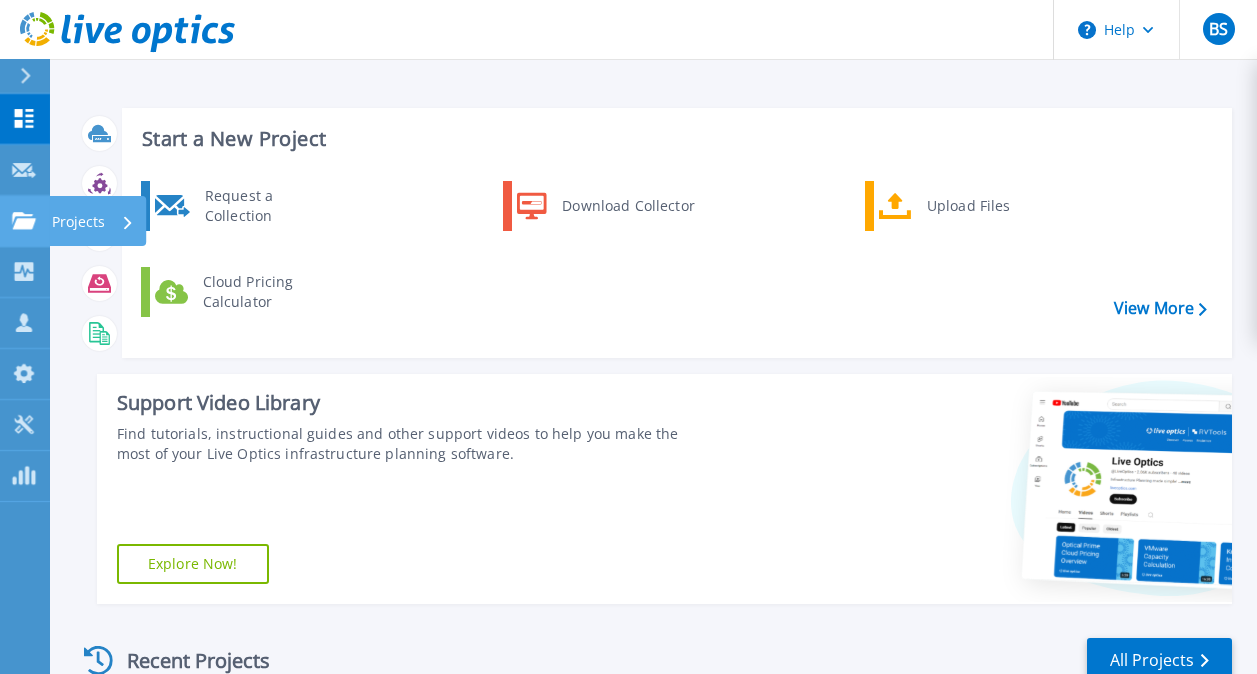click 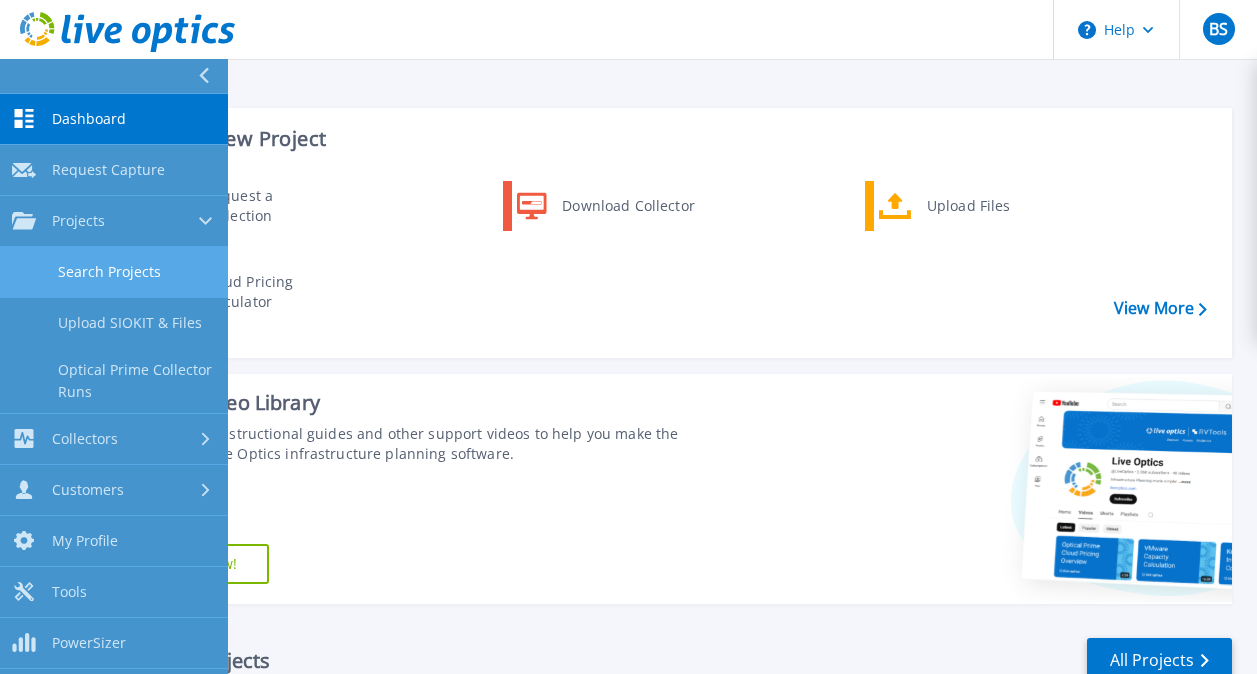 click on "Search Projects" at bounding box center (114, 272) 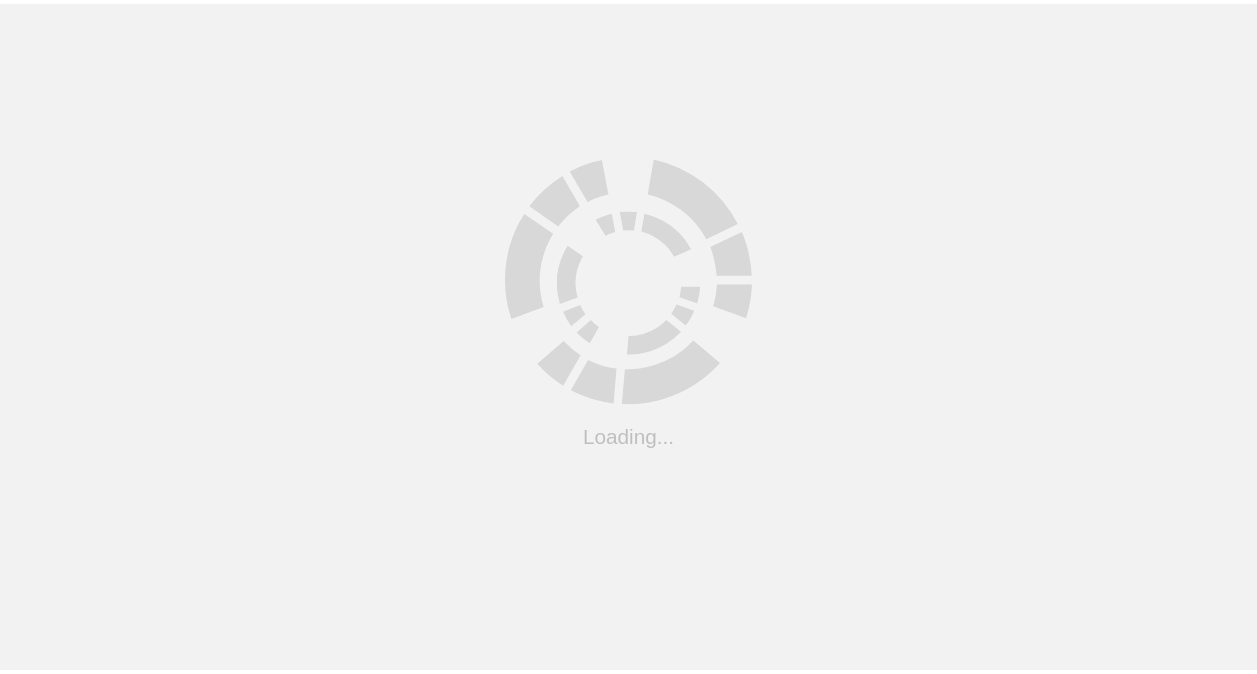 scroll, scrollTop: 0, scrollLeft: 0, axis: both 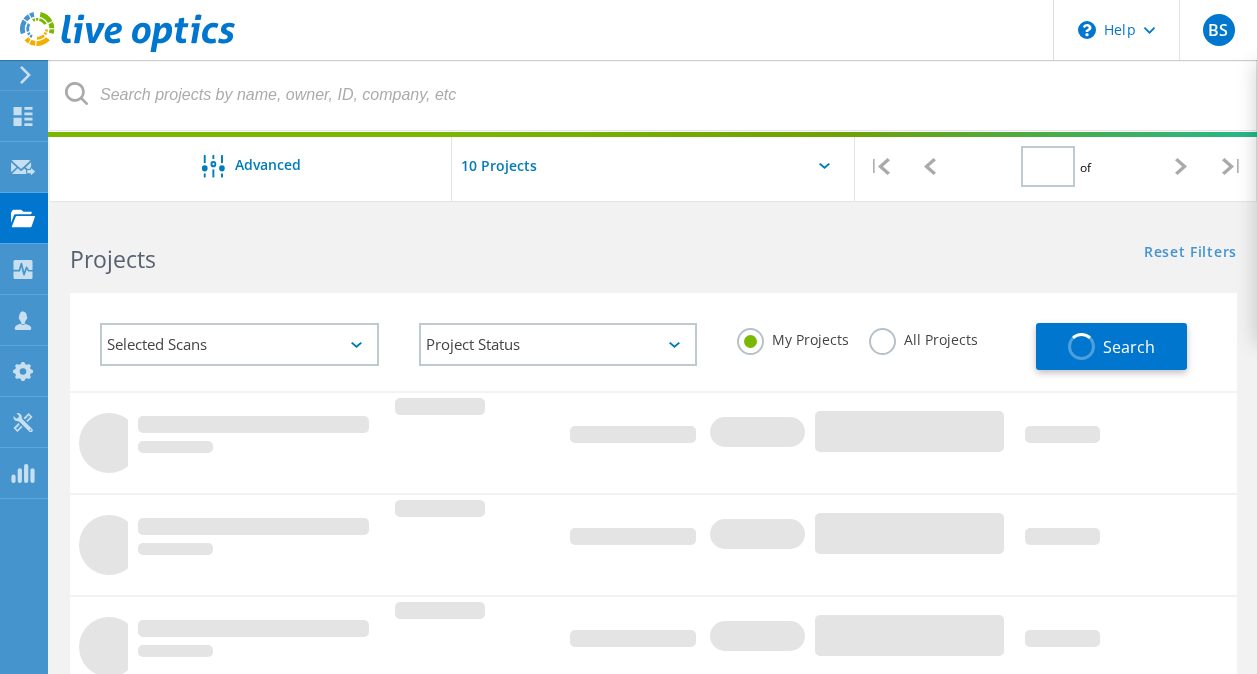 type on "1" 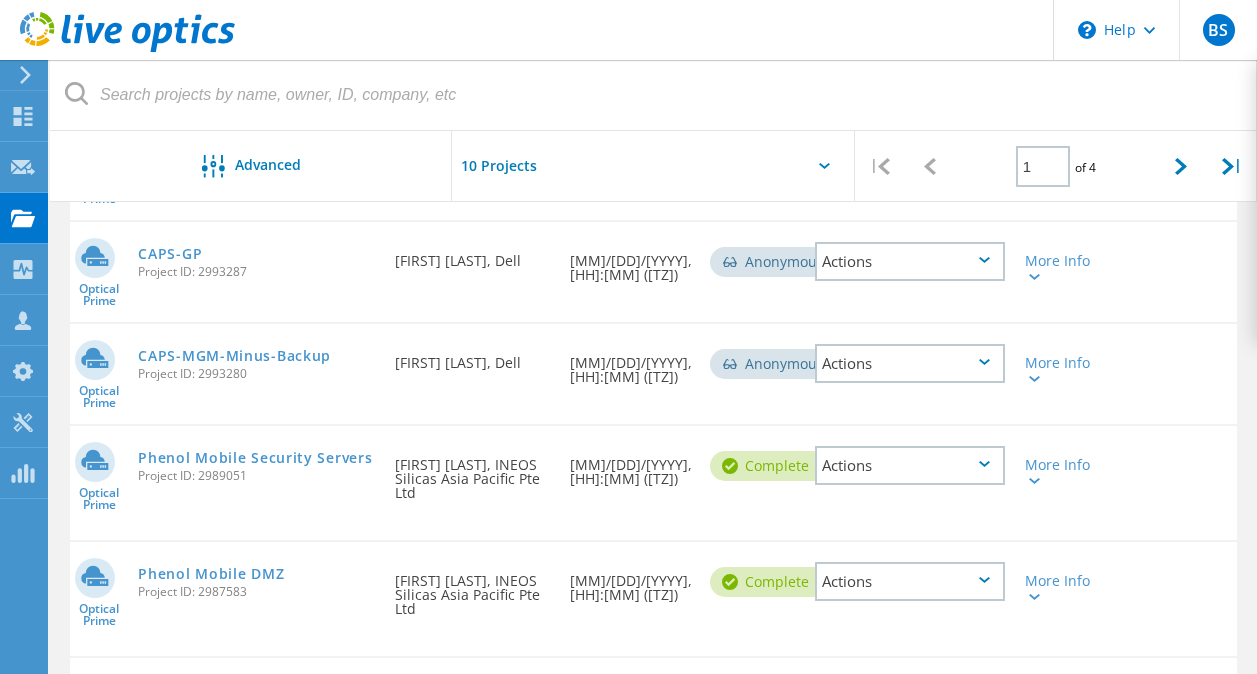 scroll, scrollTop: 332, scrollLeft: 0, axis: vertical 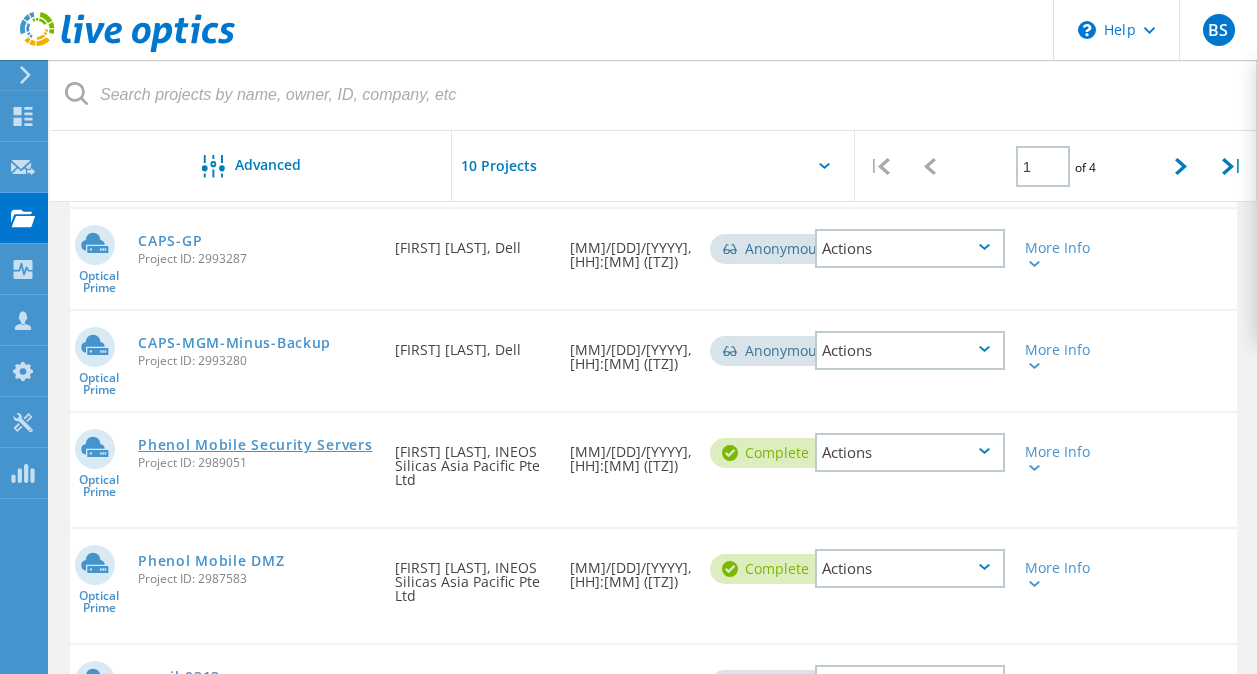 click on "Phenol Mobile Security Servers" 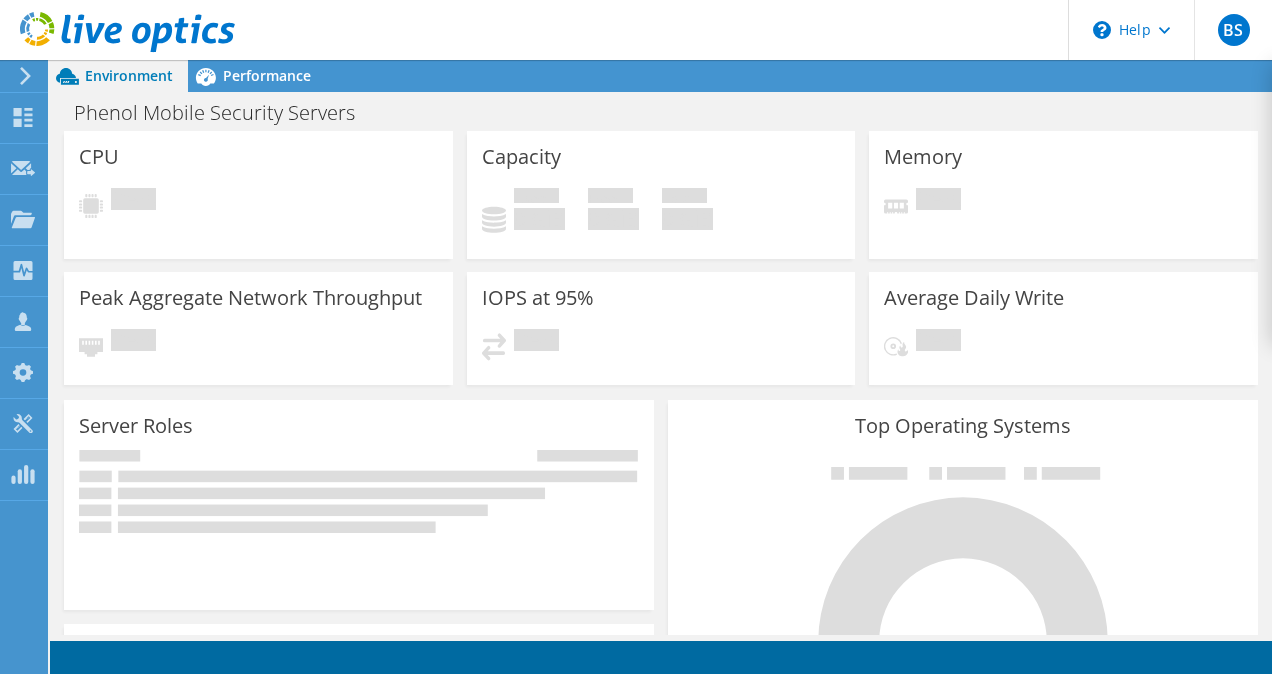 scroll, scrollTop: 0, scrollLeft: 0, axis: both 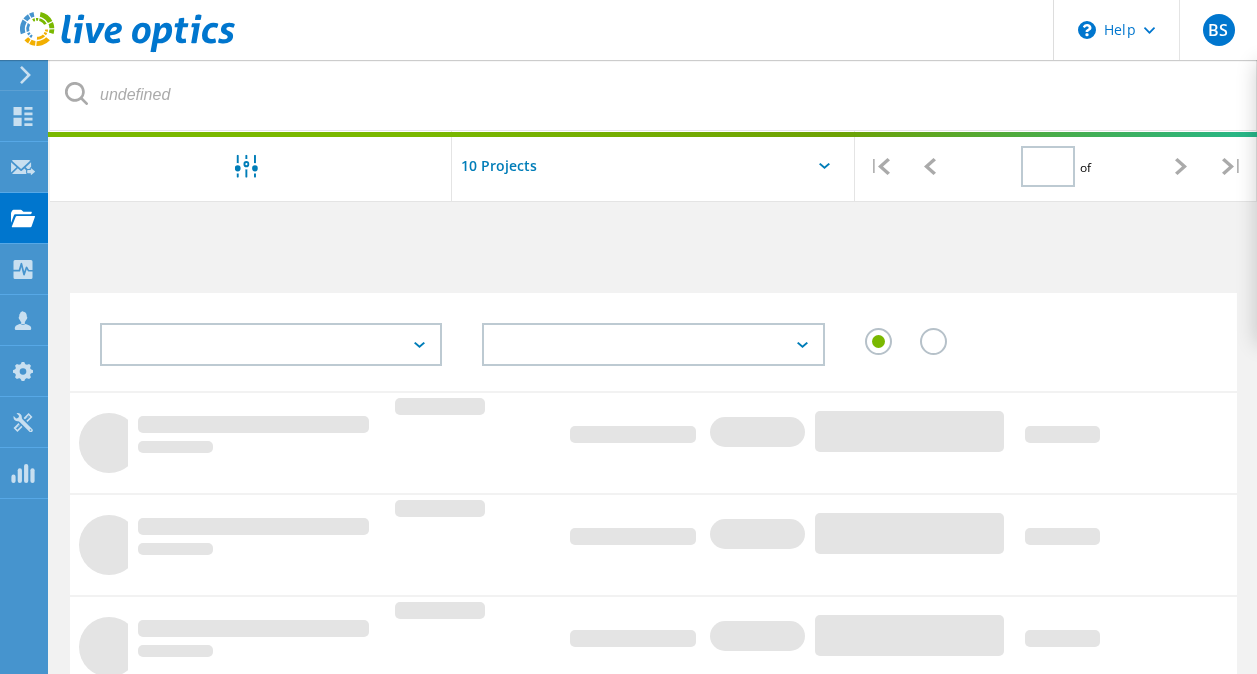 type on "1" 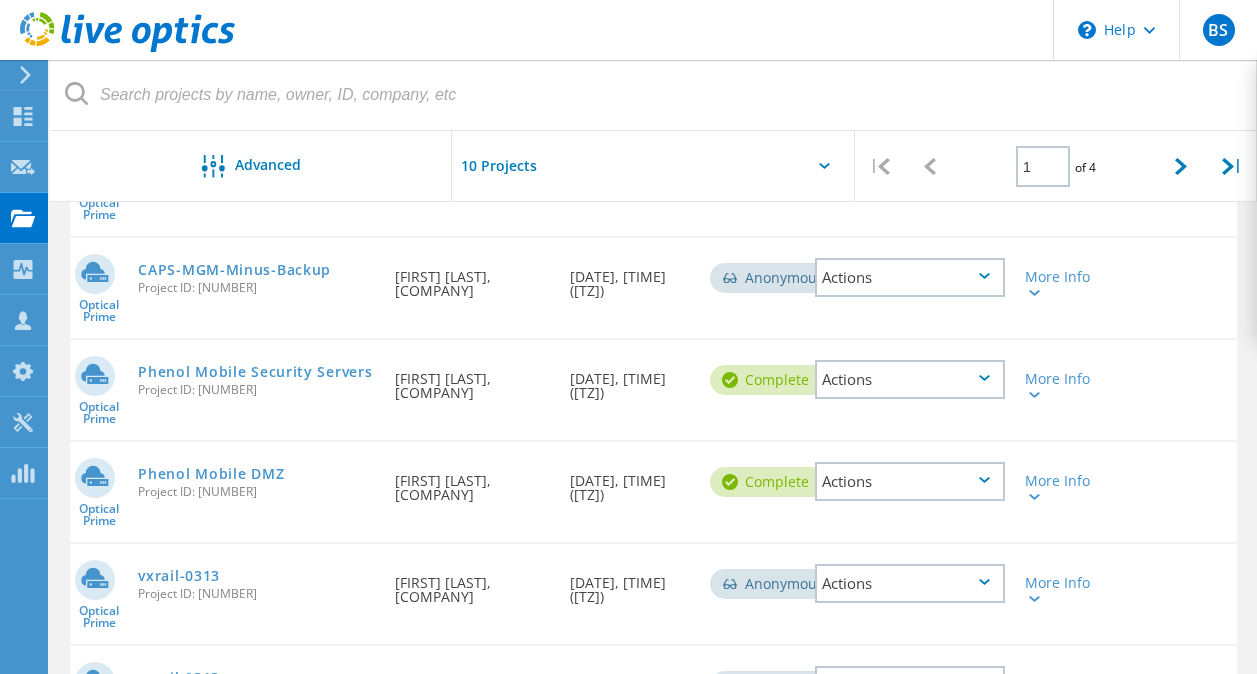 scroll, scrollTop: 428, scrollLeft: 0, axis: vertical 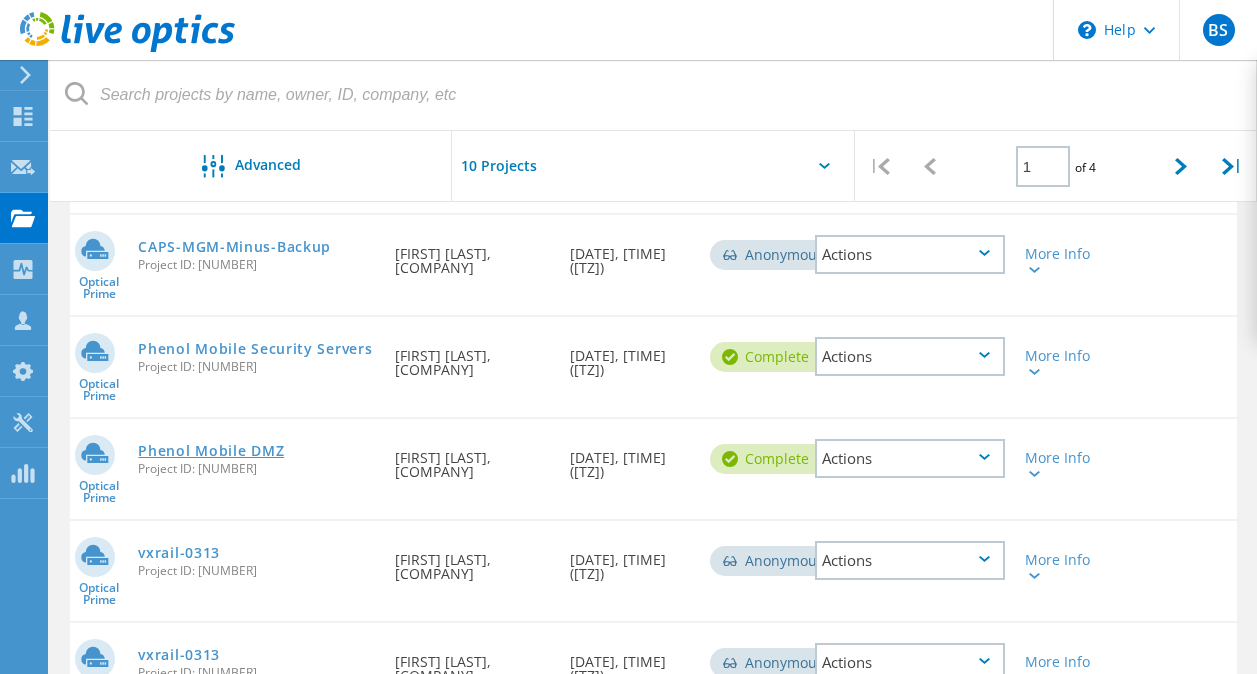 click on "Phenol Mobile DMZ" 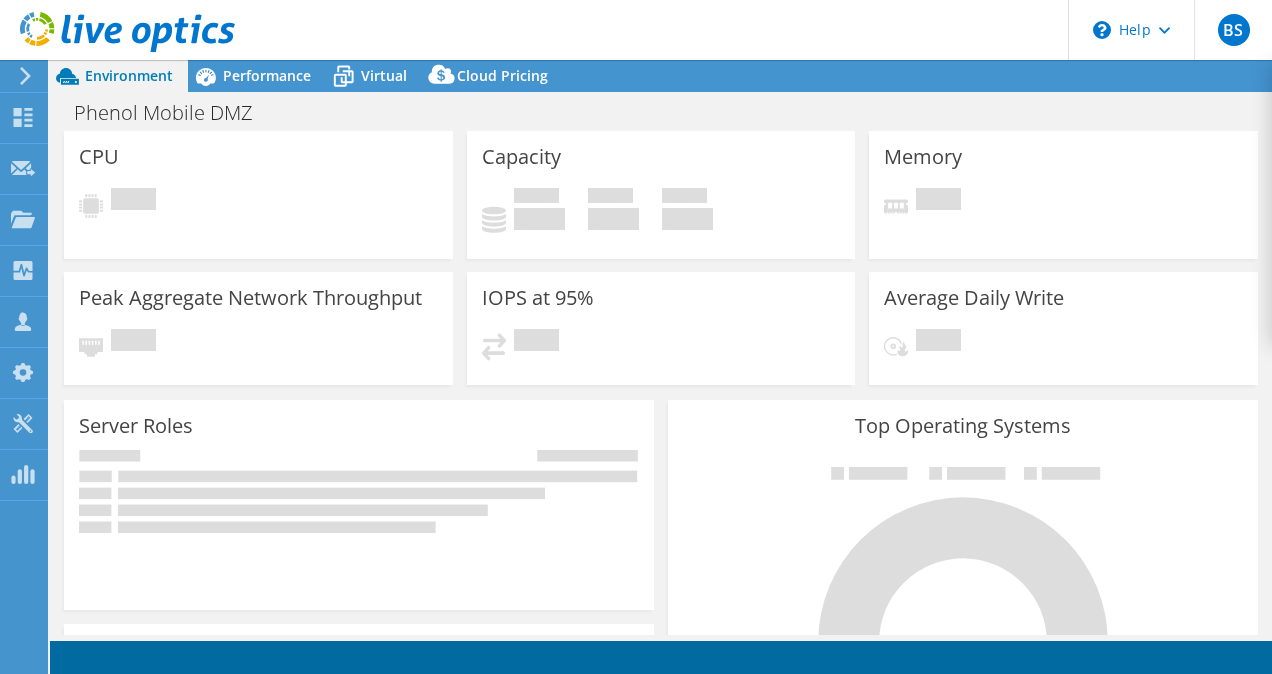 scroll, scrollTop: 0, scrollLeft: 0, axis: both 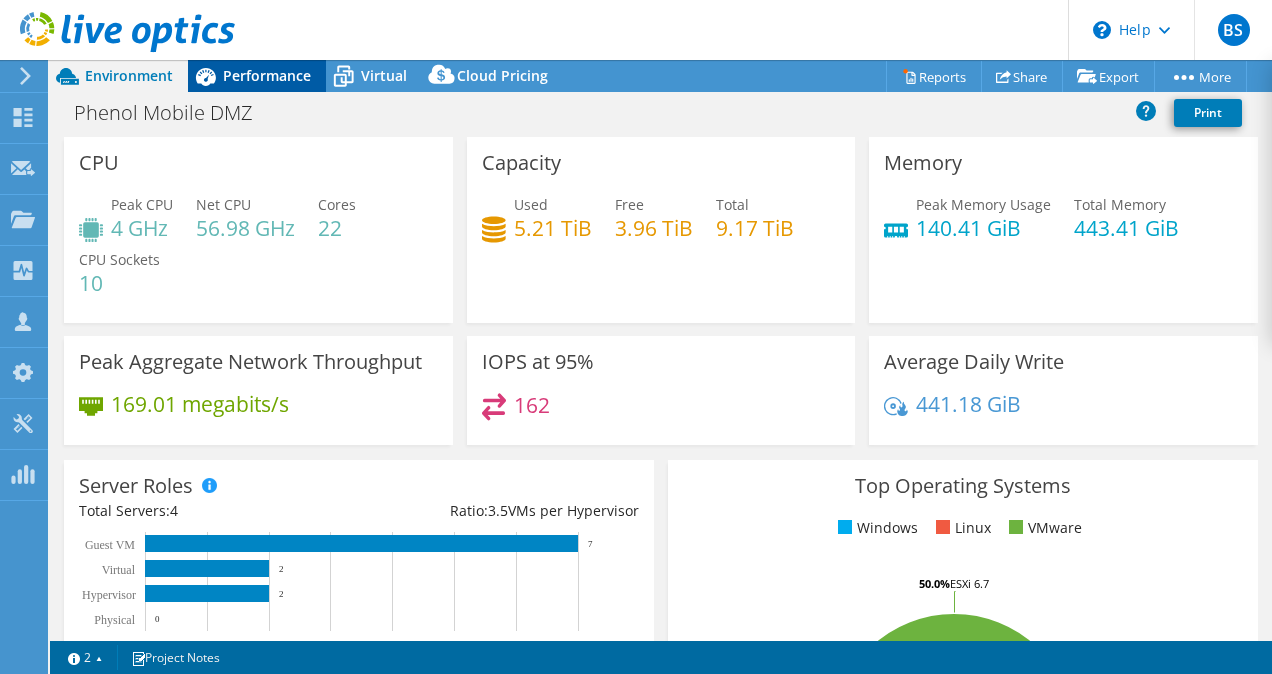 click on "Performance" at bounding box center (267, 75) 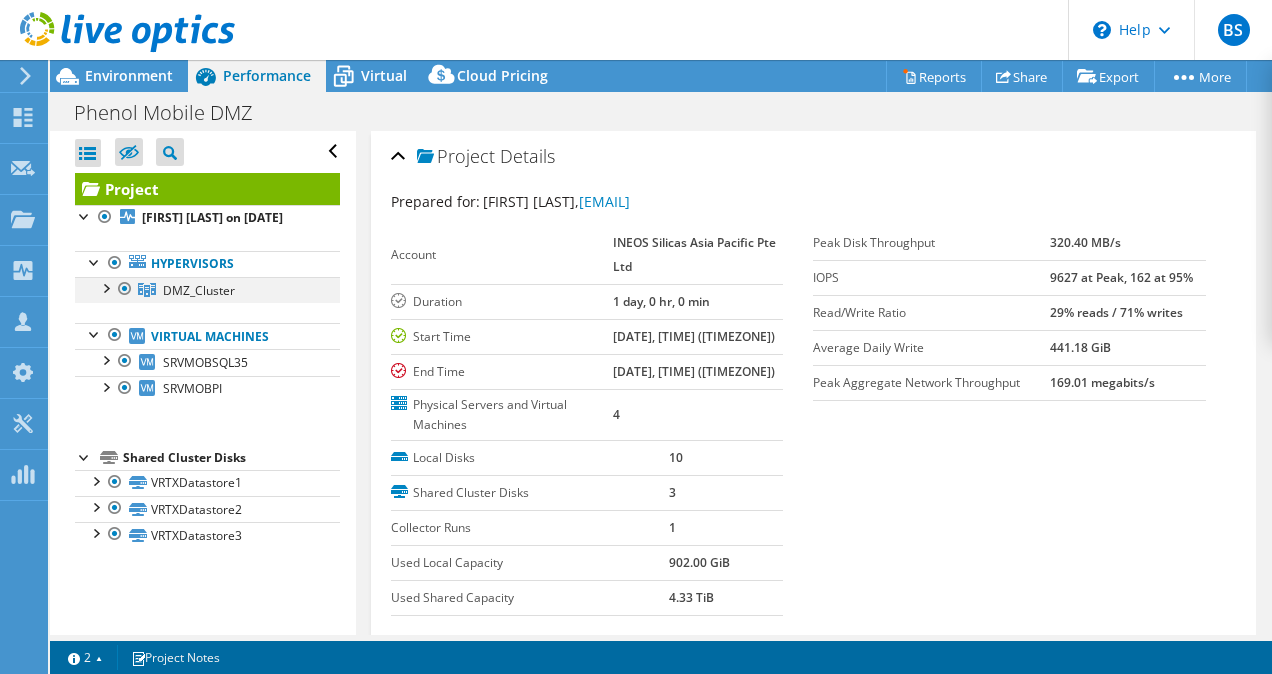 click at bounding box center [105, 287] 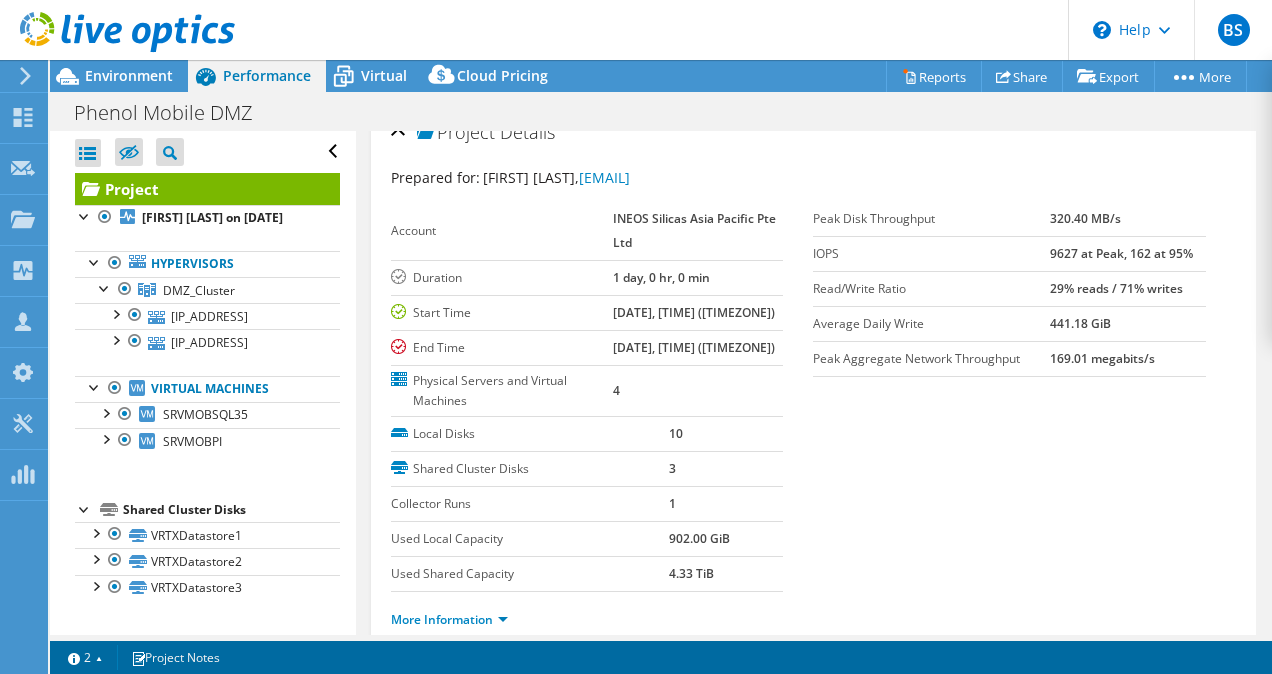 scroll, scrollTop: 0, scrollLeft: 0, axis: both 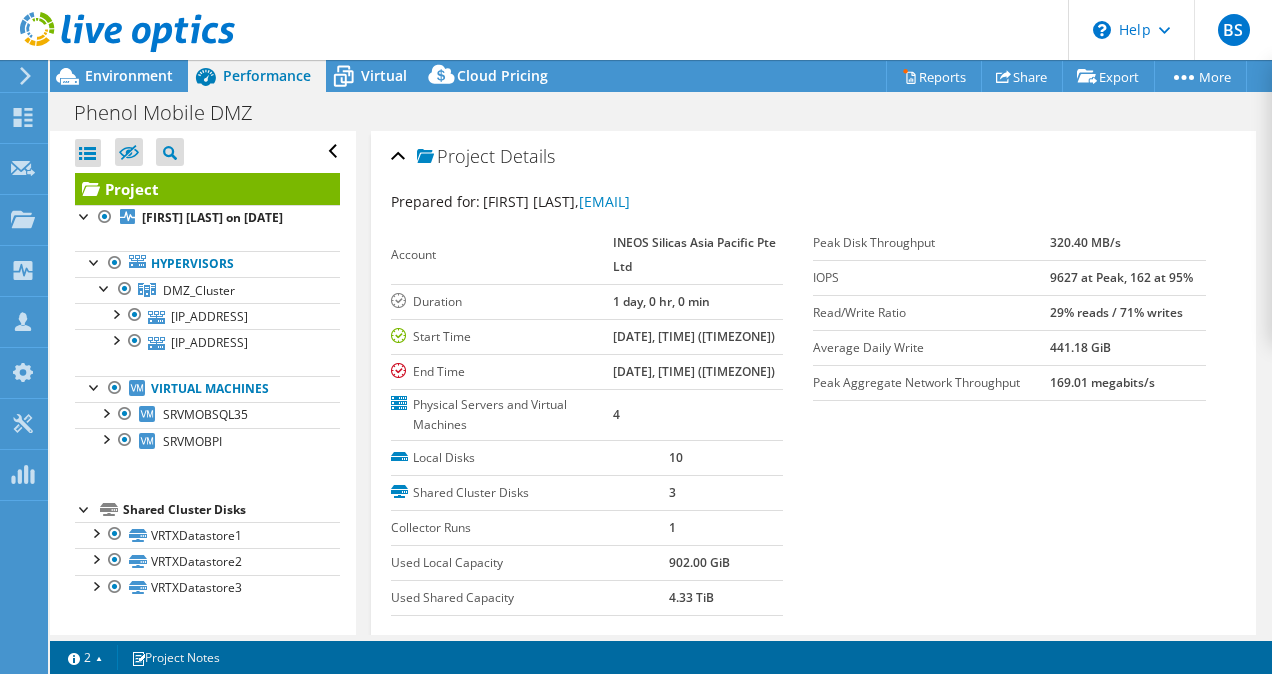 drag, startPoint x: 1031, startPoint y: 275, endPoint x: 1116, endPoint y: 276, distance: 85.00588 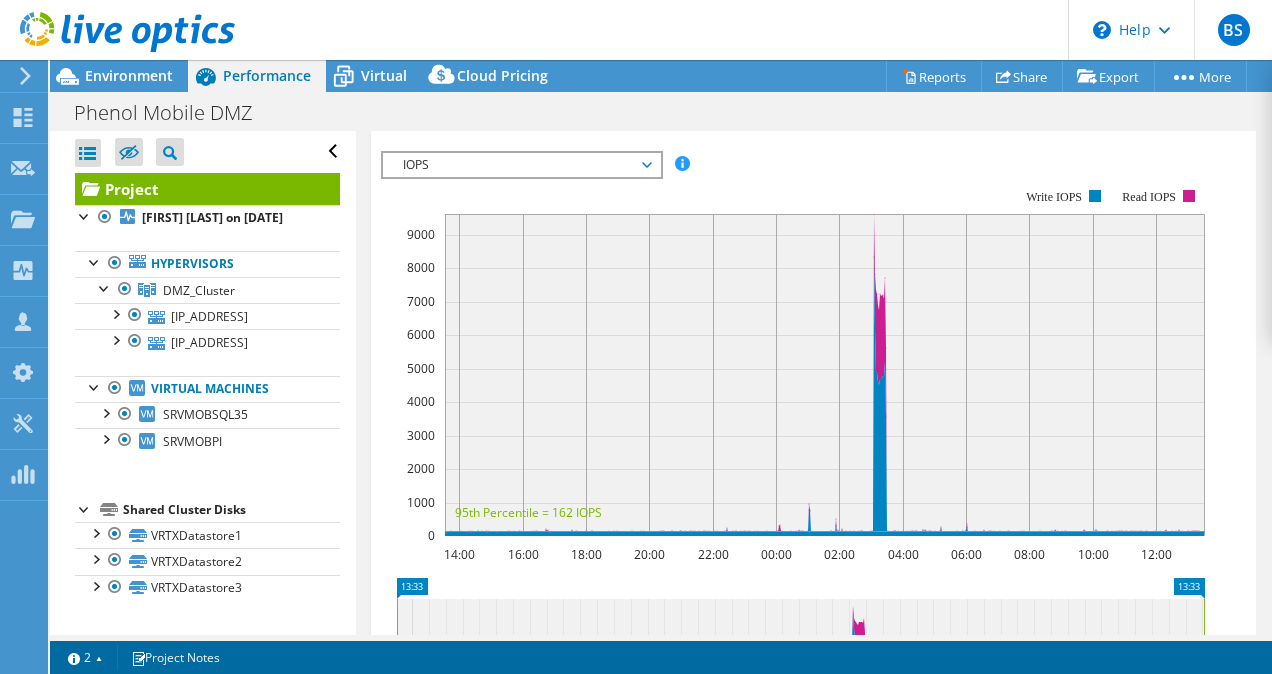 scroll, scrollTop: 664, scrollLeft: 0, axis: vertical 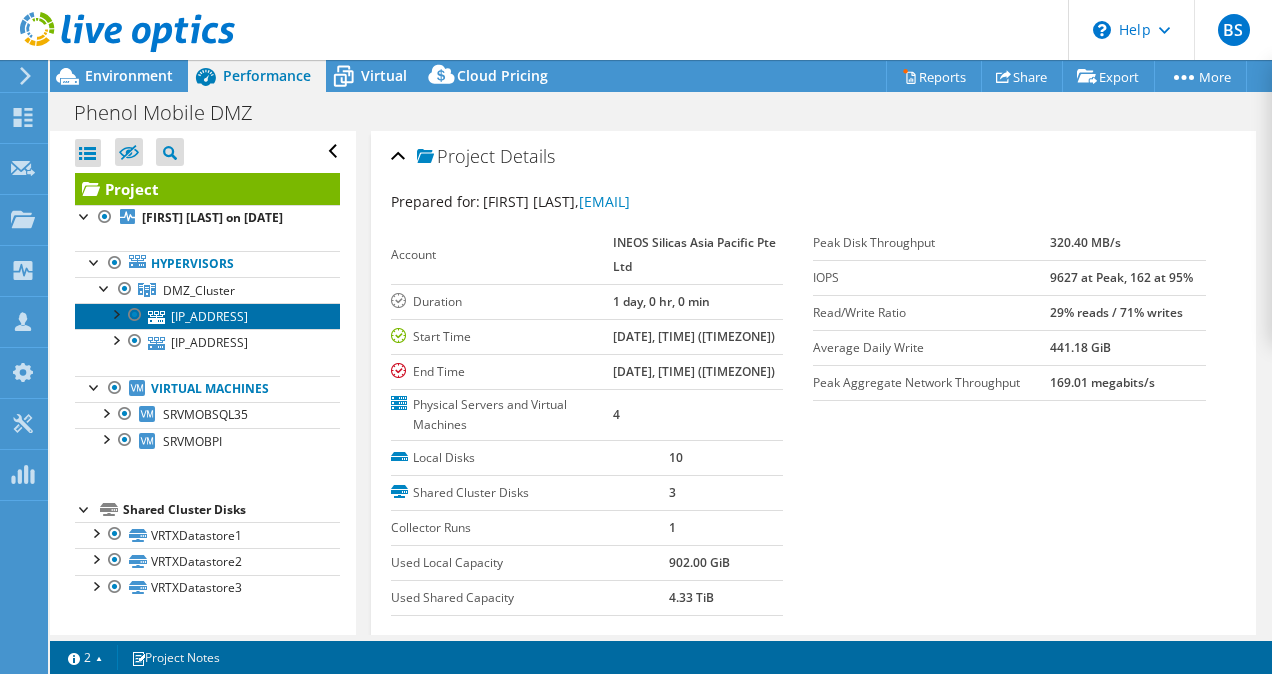 click on "192.168.20.21" at bounding box center [207, 316] 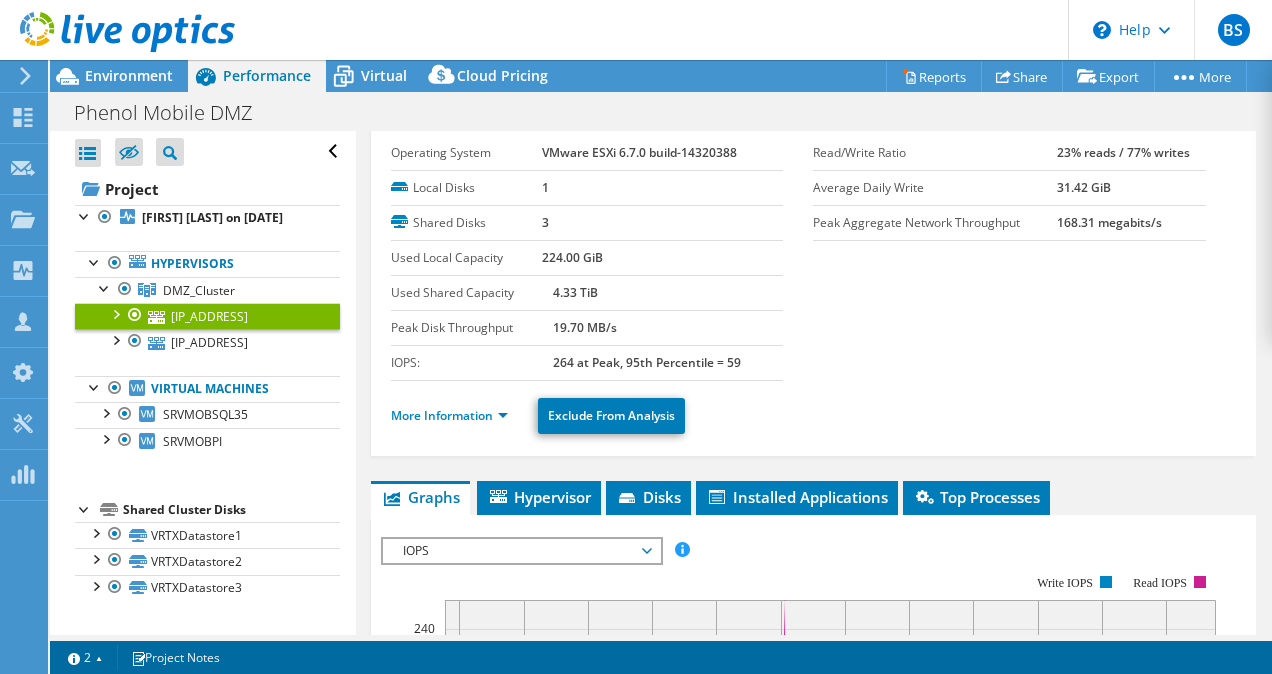 scroll, scrollTop: 37, scrollLeft: 0, axis: vertical 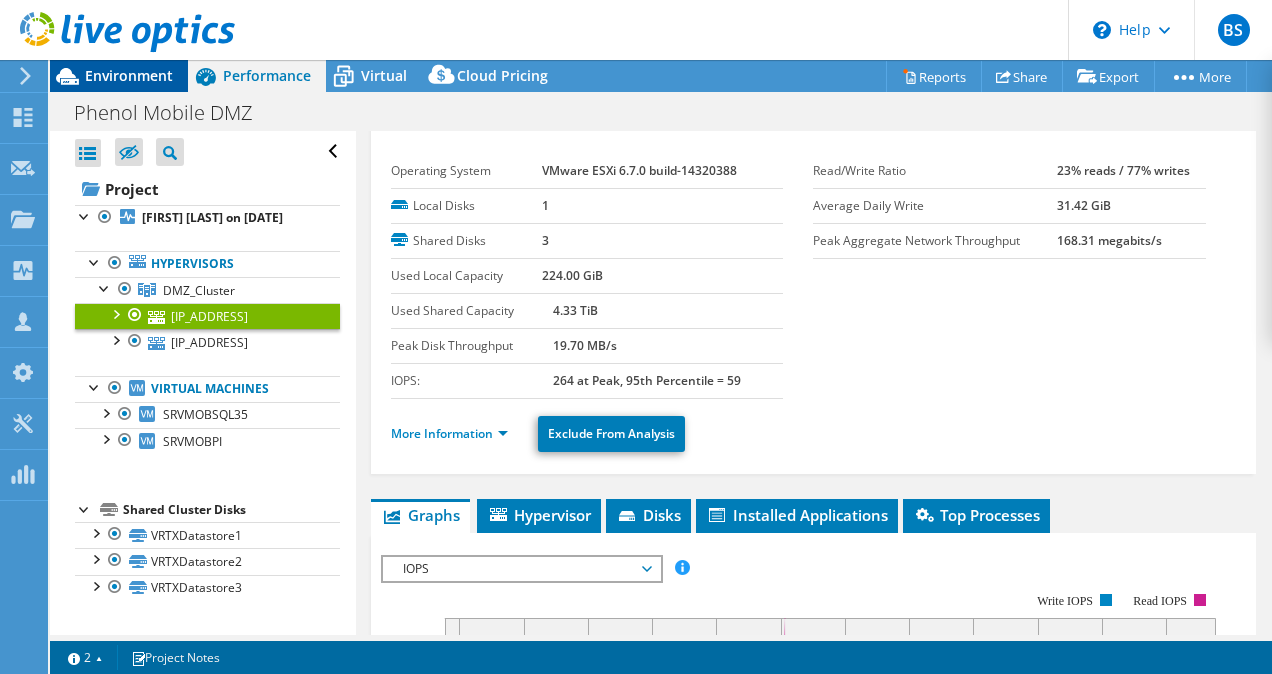 click on "Environment" at bounding box center [129, 75] 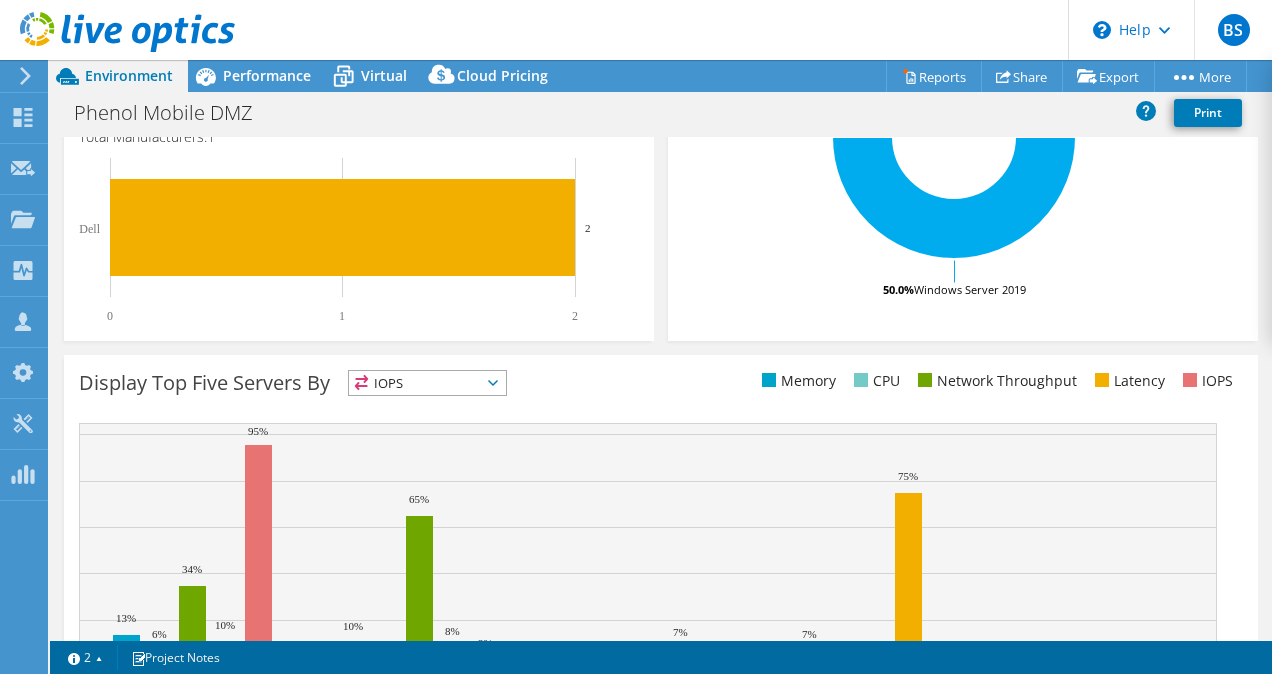scroll, scrollTop: 626, scrollLeft: 0, axis: vertical 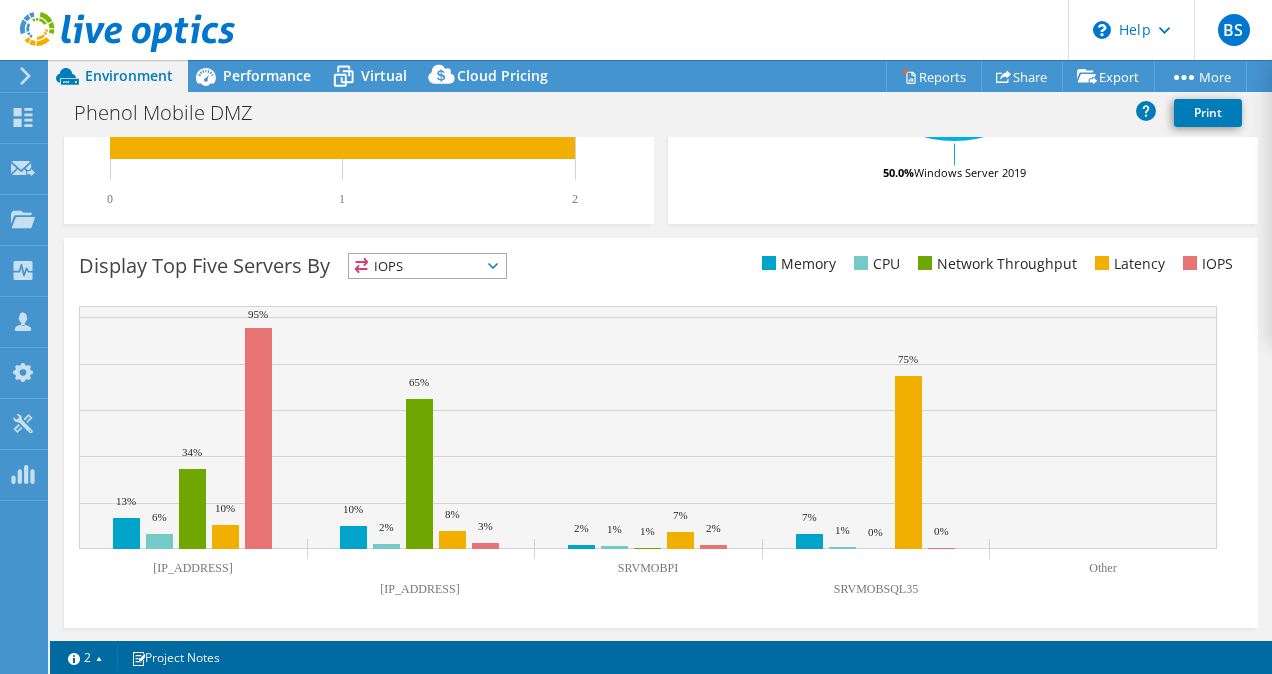 click on "Latency" at bounding box center (1127, 264) 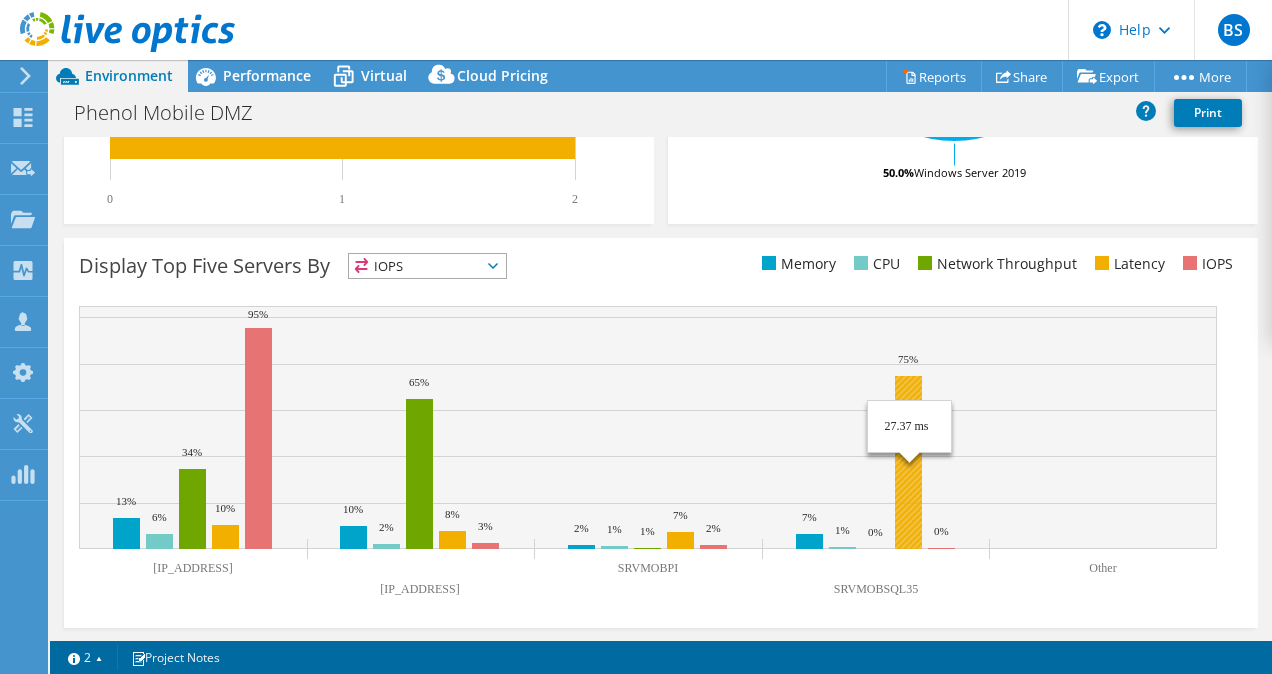 click 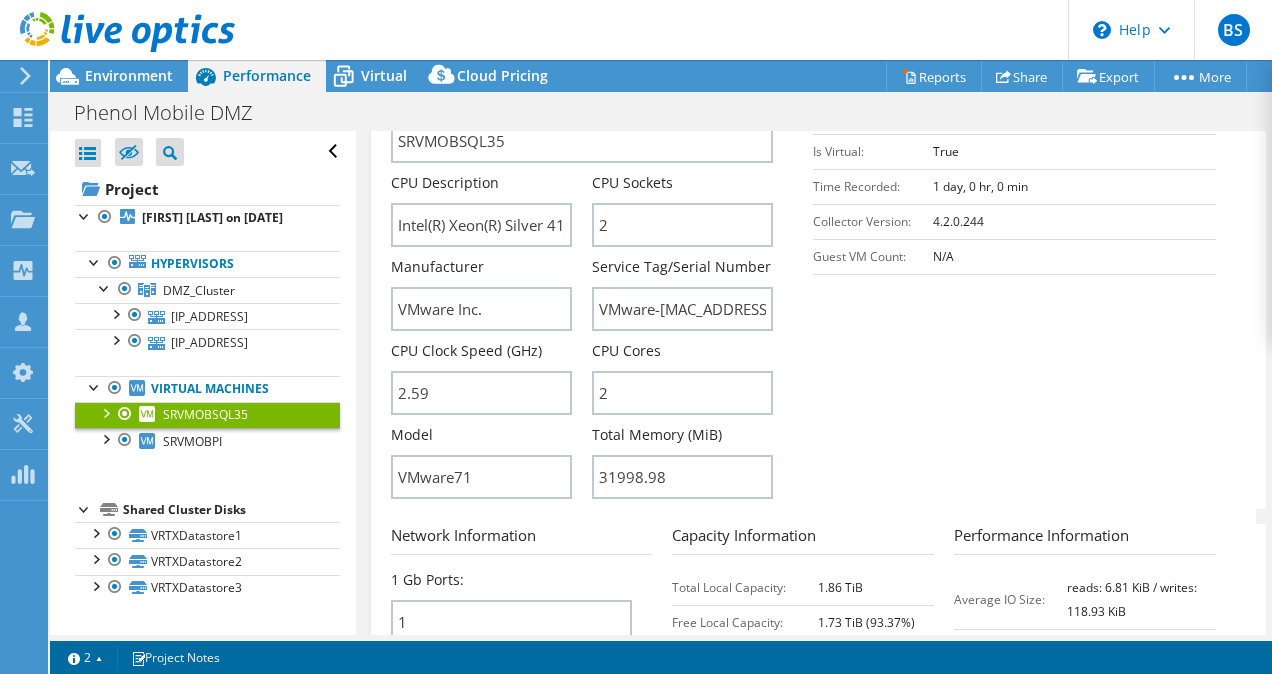 scroll, scrollTop: 919, scrollLeft: 0, axis: vertical 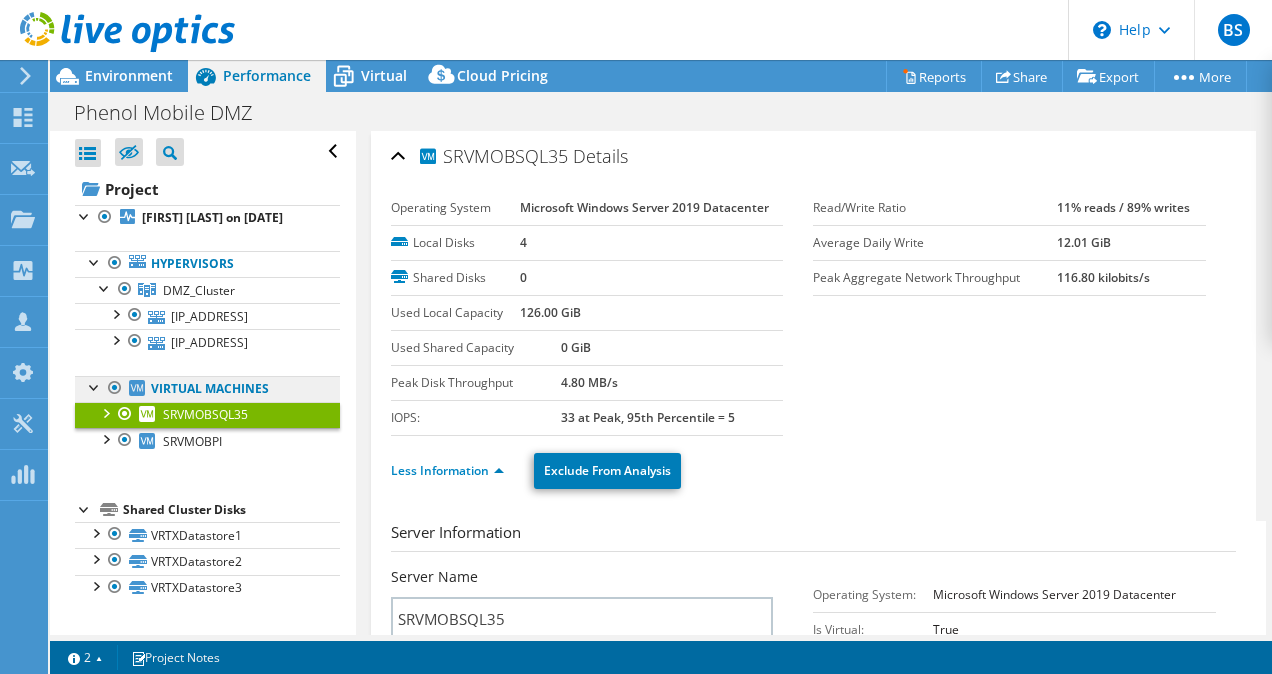 click on "Virtual Machines" at bounding box center (207, 389) 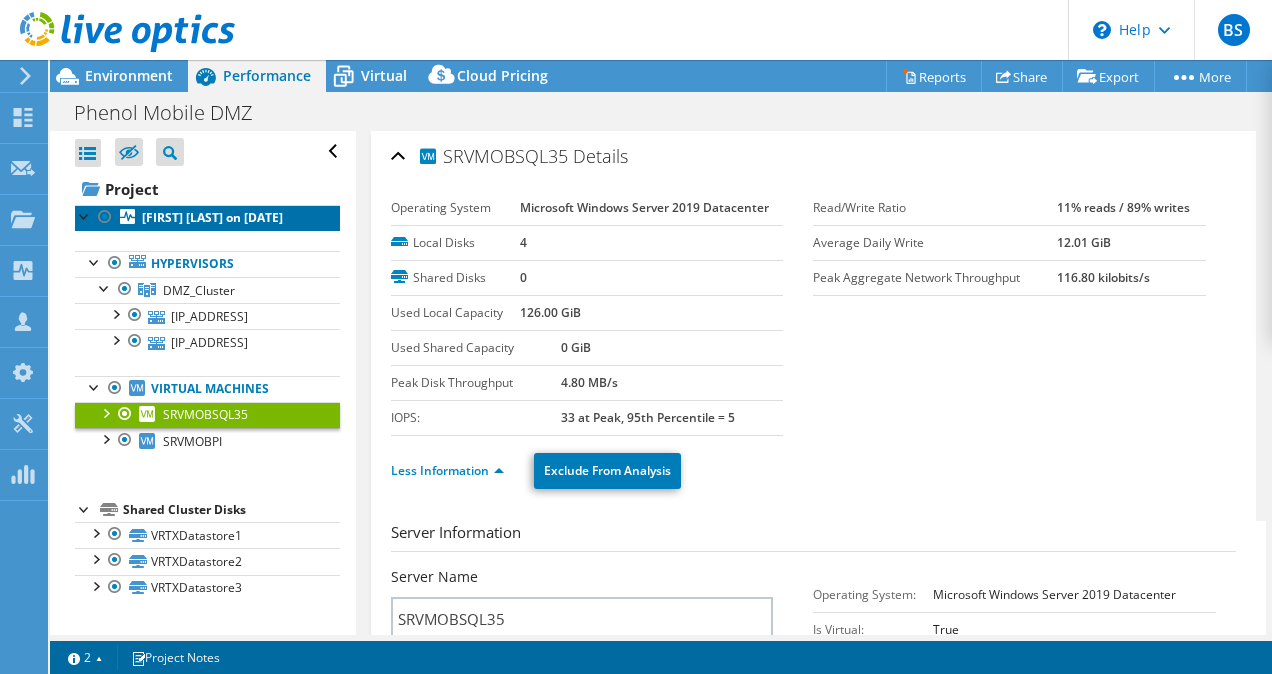 click on "PhenolDMZ on 7/23/2025" at bounding box center [212, 217] 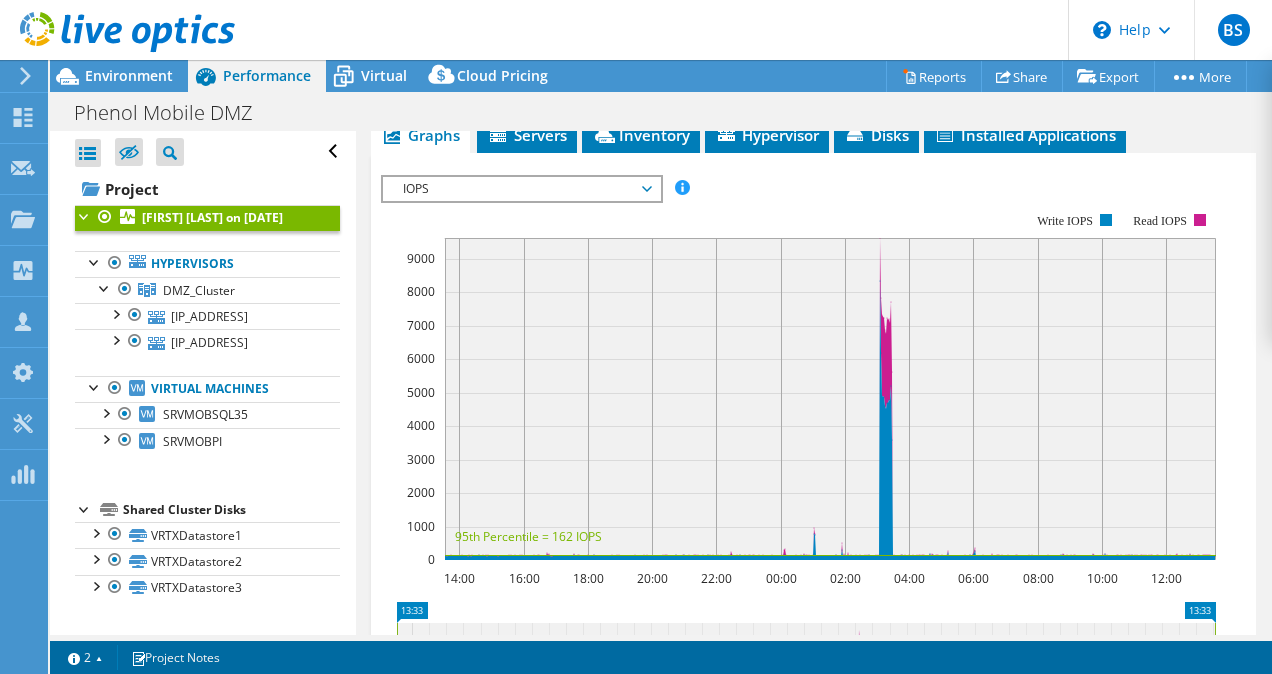 scroll, scrollTop: 492, scrollLeft: 0, axis: vertical 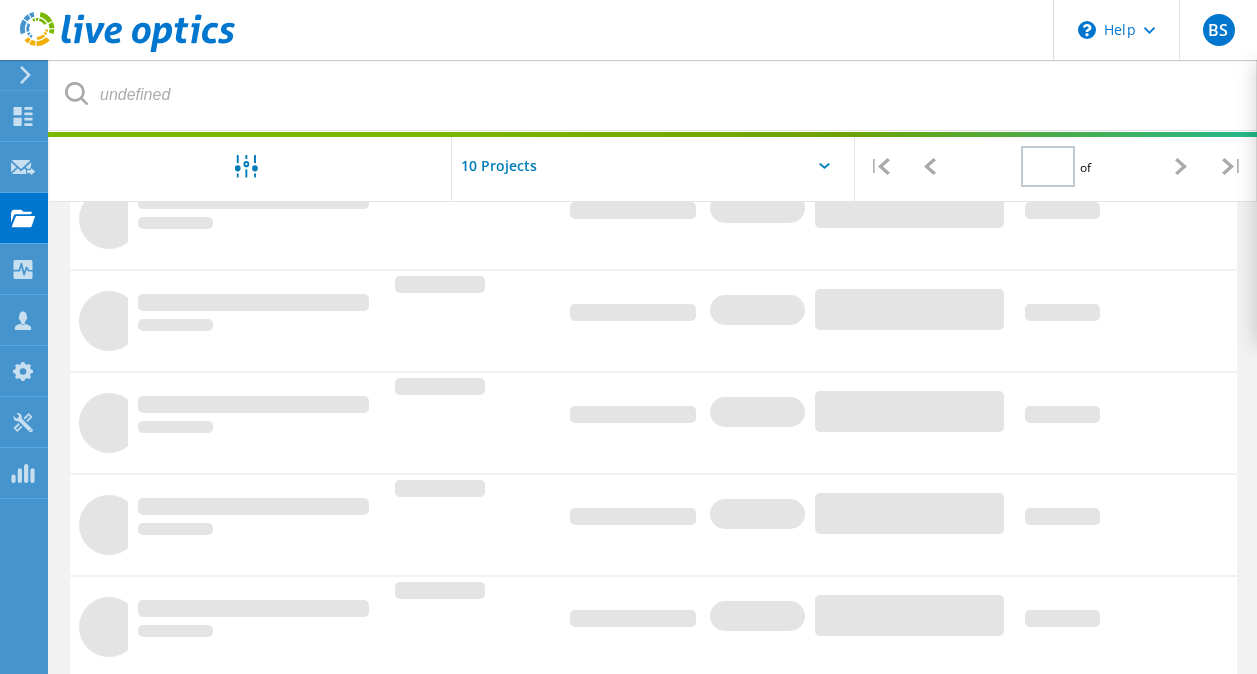 type on "1" 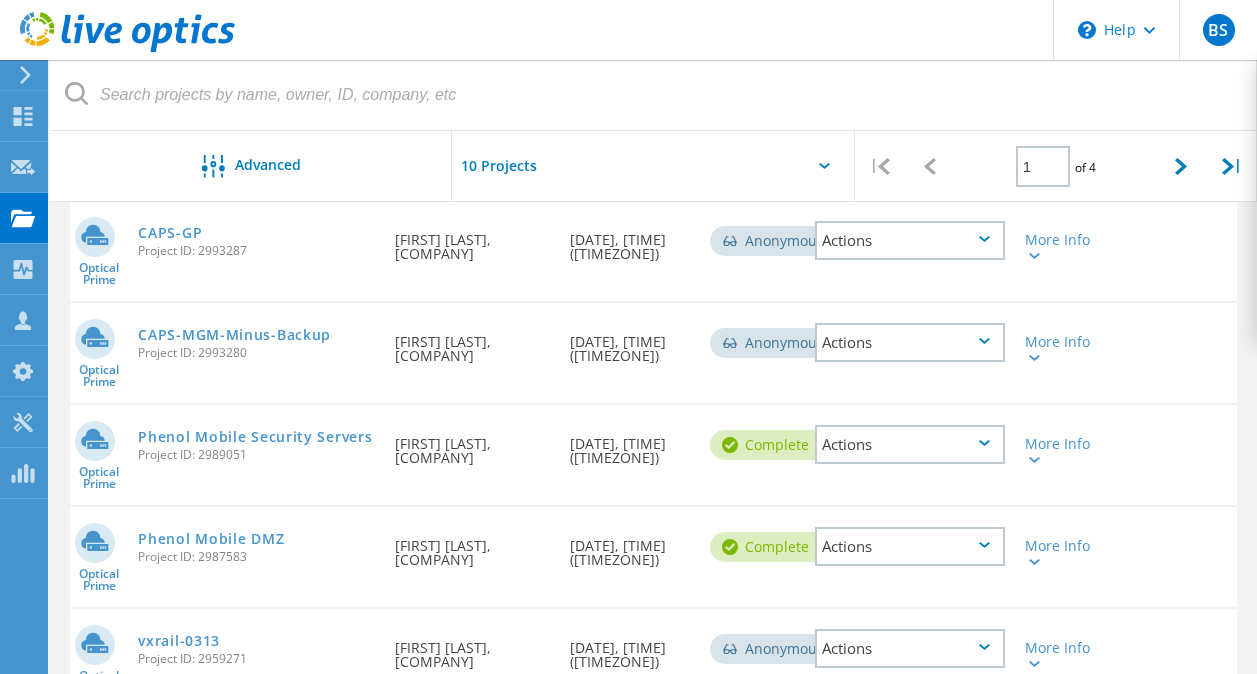 scroll, scrollTop: 339, scrollLeft: 0, axis: vertical 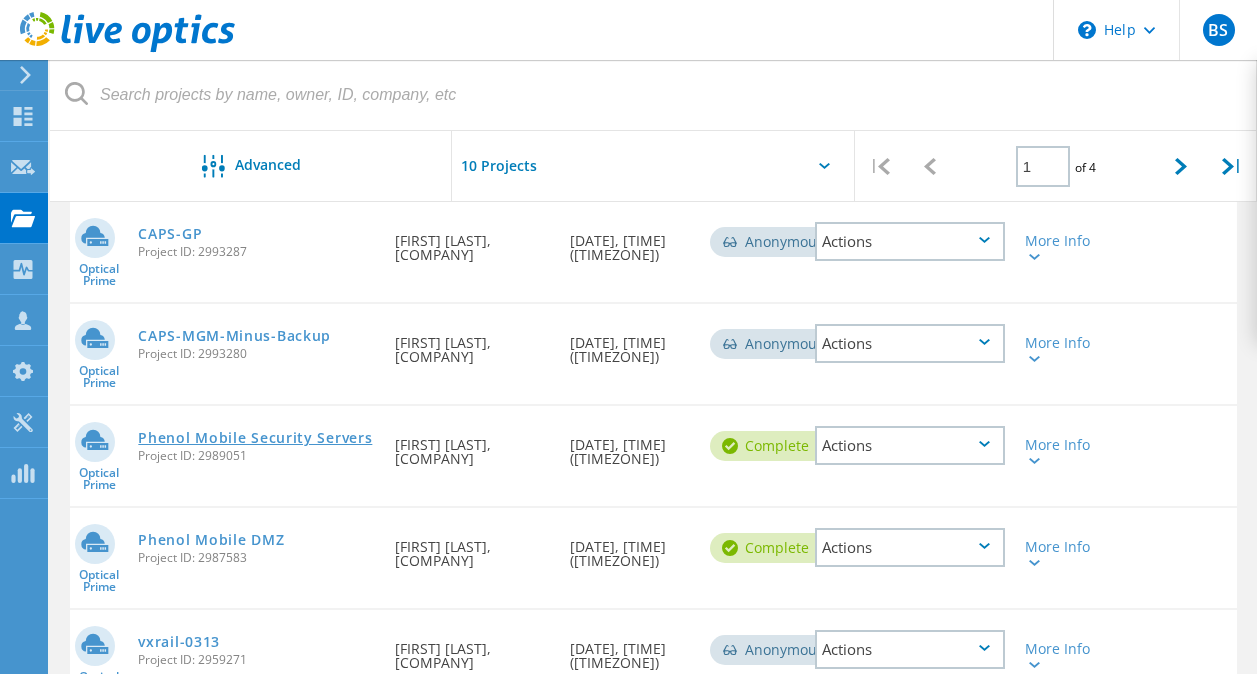 click on "Phenol Mobile Security Servers" 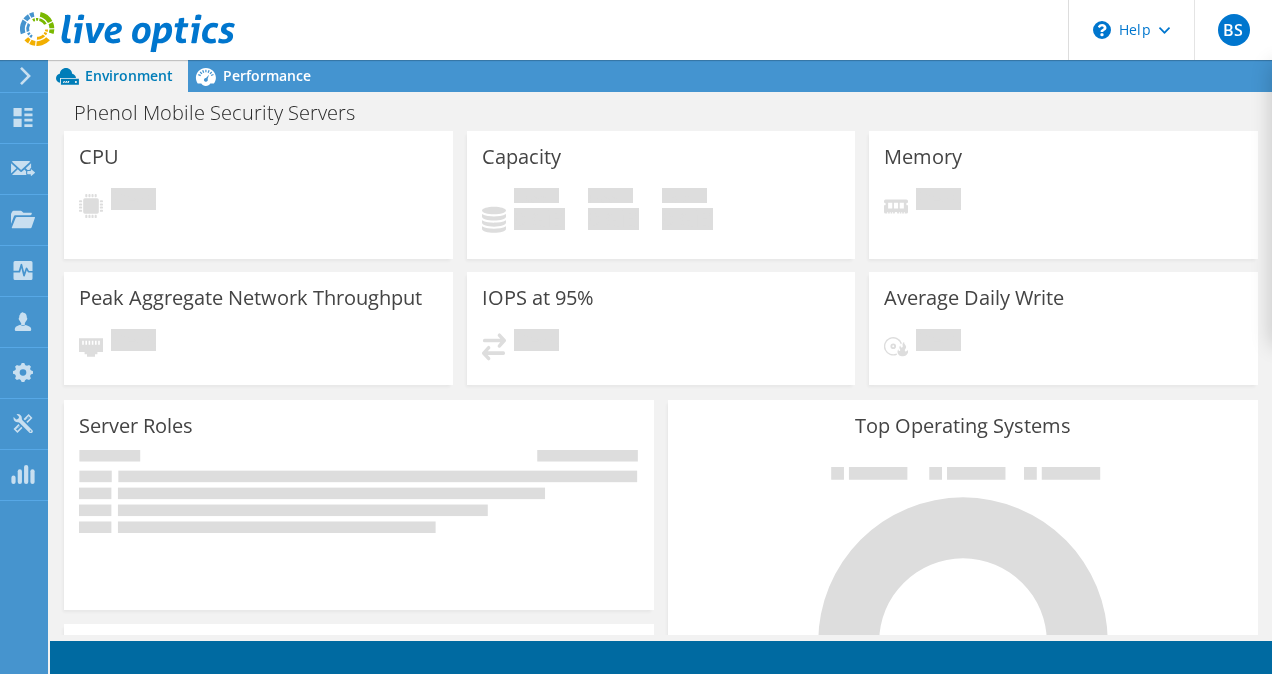 scroll, scrollTop: 0, scrollLeft: 0, axis: both 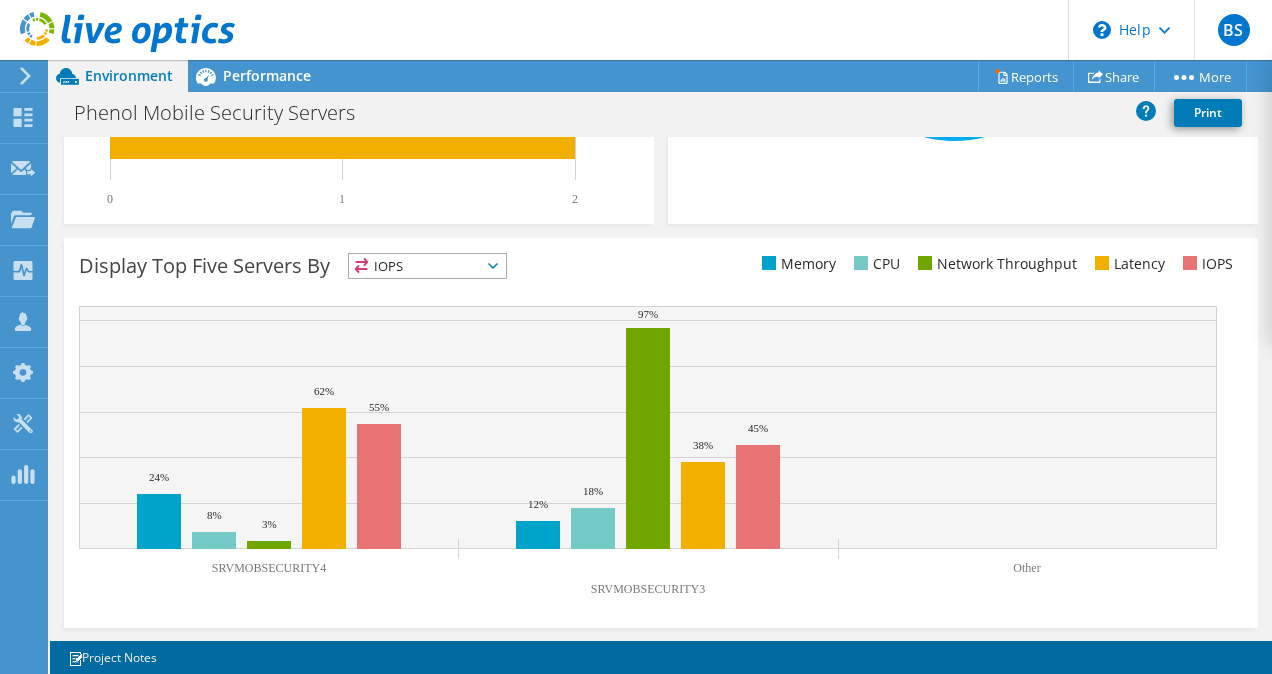 click on "IOPS" at bounding box center (427, 266) 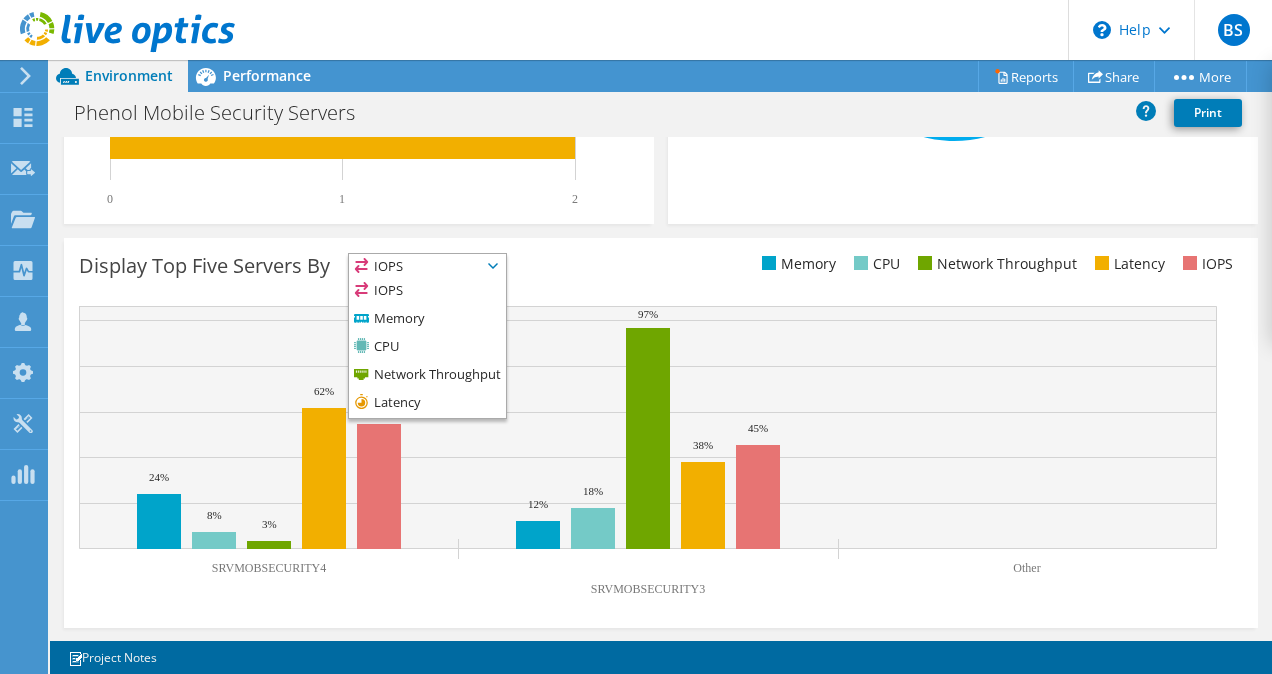 click on "IOPS" at bounding box center [427, 266] 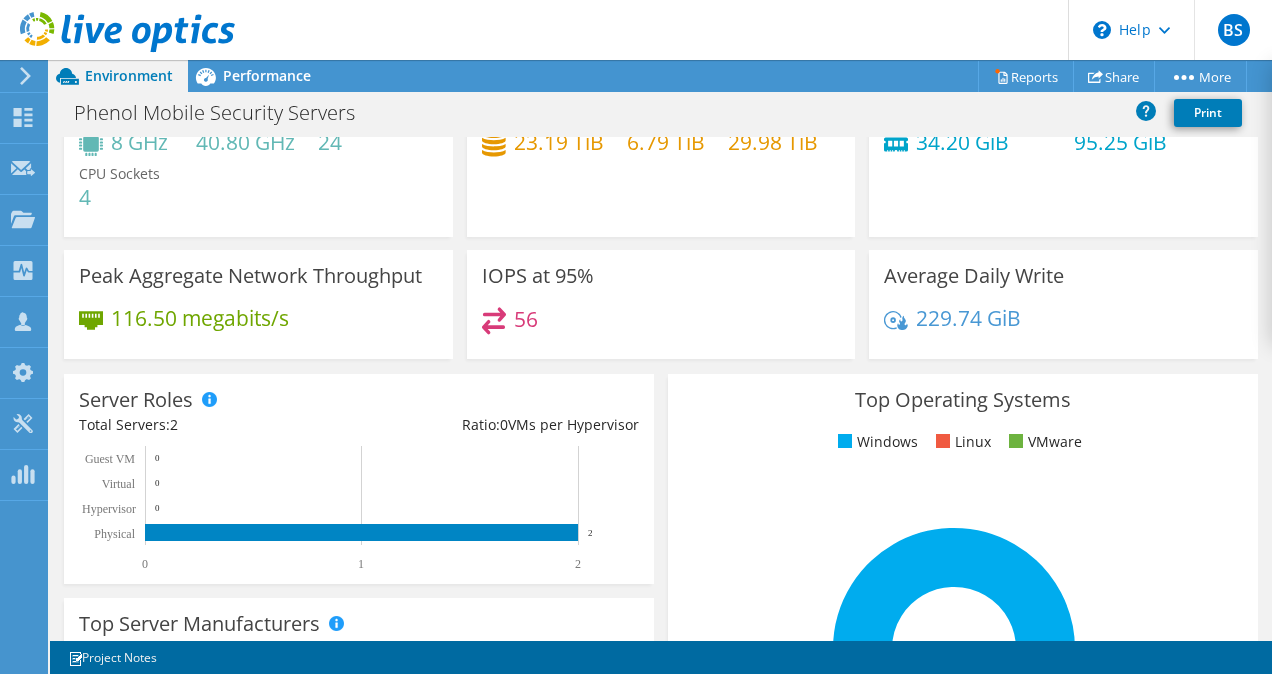 scroll, scrollTop: 0, scrollLeft: 0, axis: both 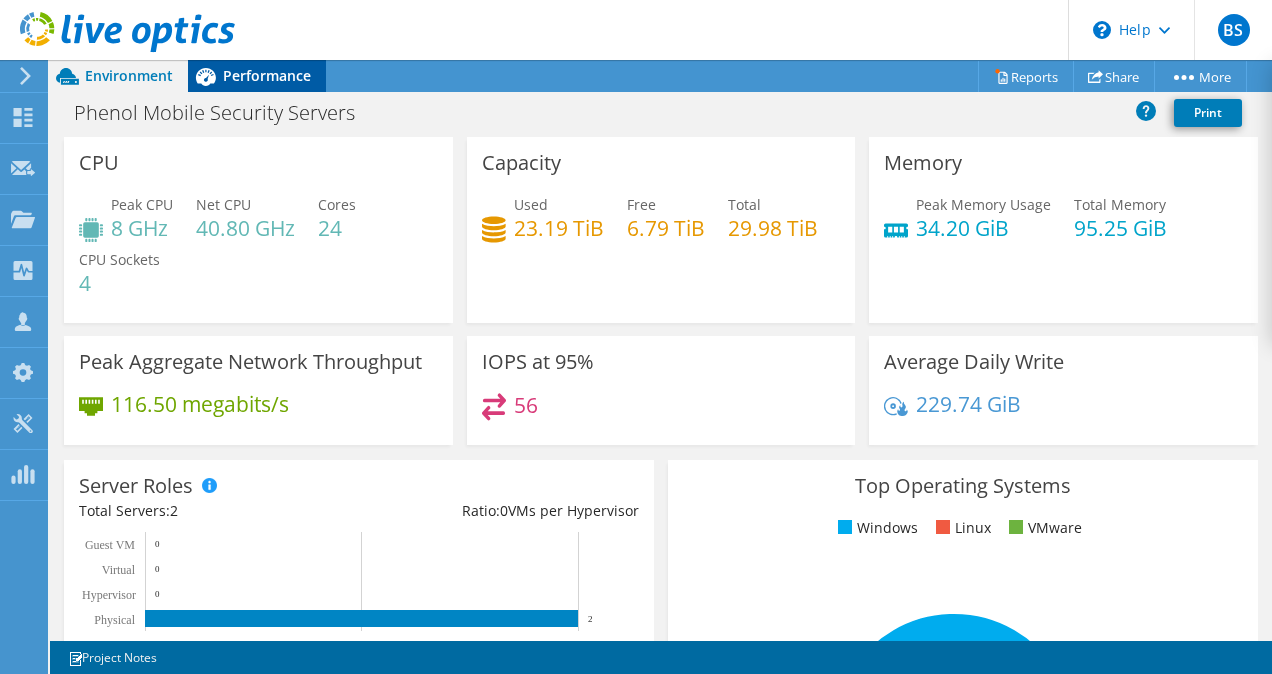 click on "Performance" at bounding box center (267, 75) 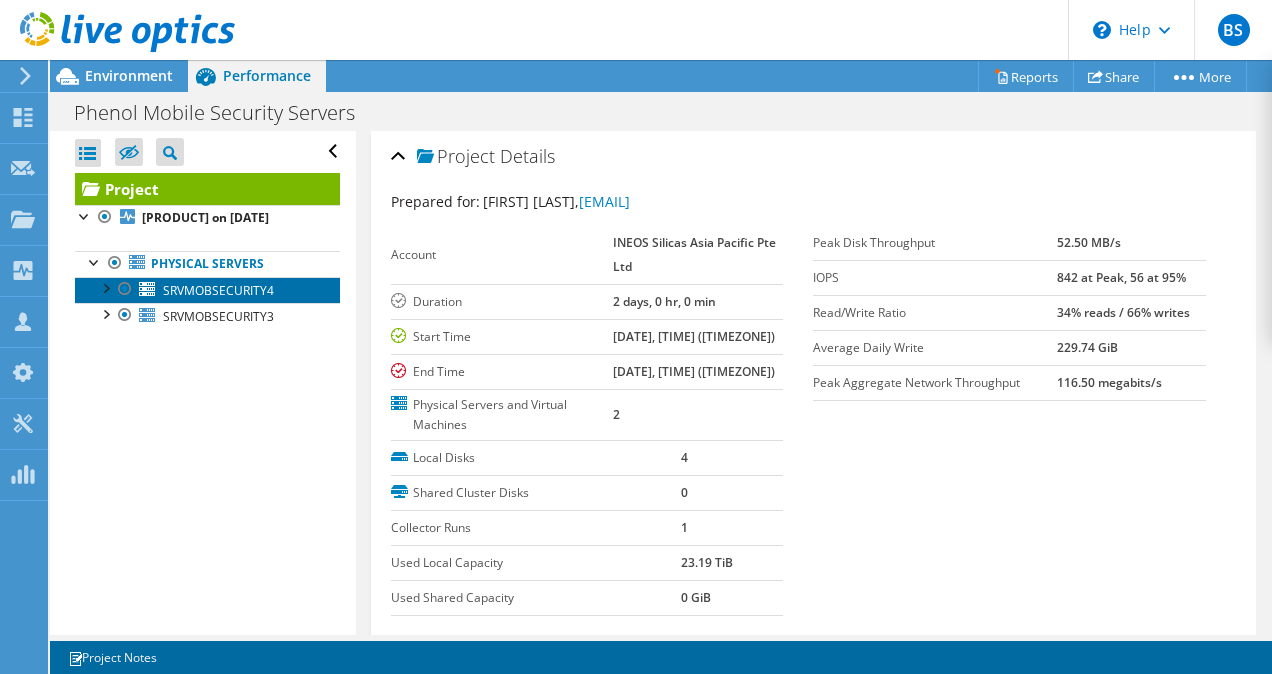 click on "SRVMOBSECURITY4" at bounding box center [218, 290] 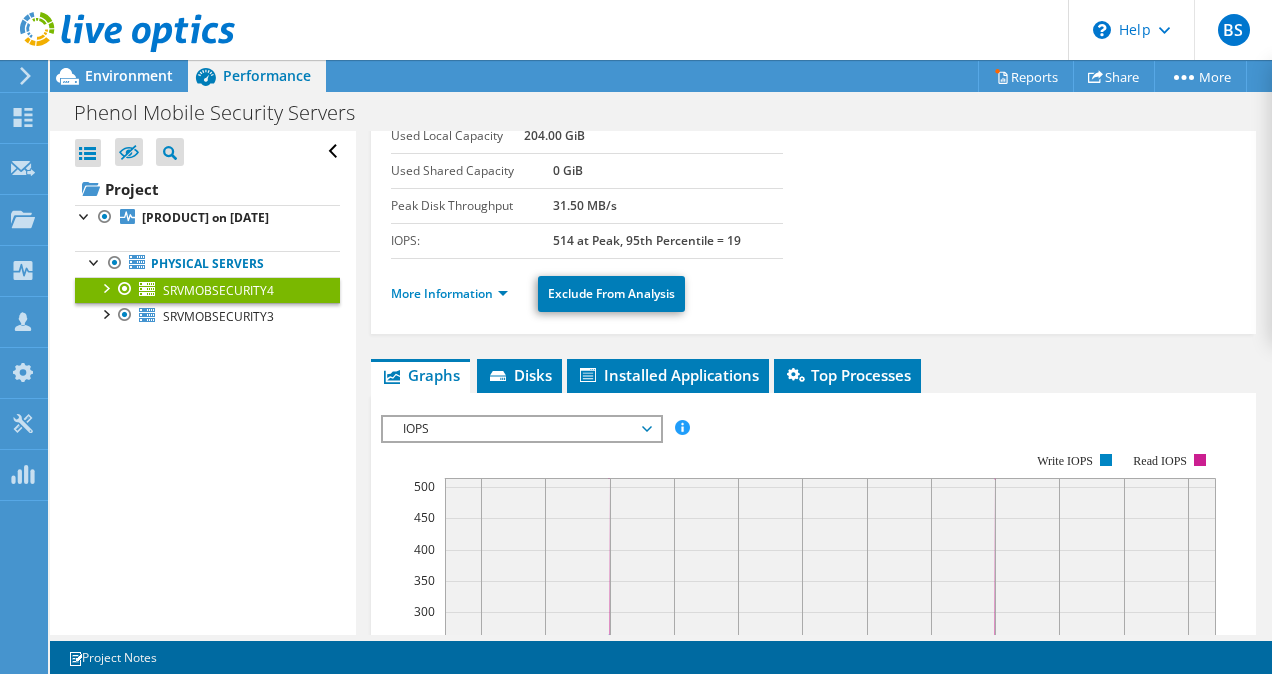 scroll, scrollTop: 204, scrollLeft: 0, axis: vertical 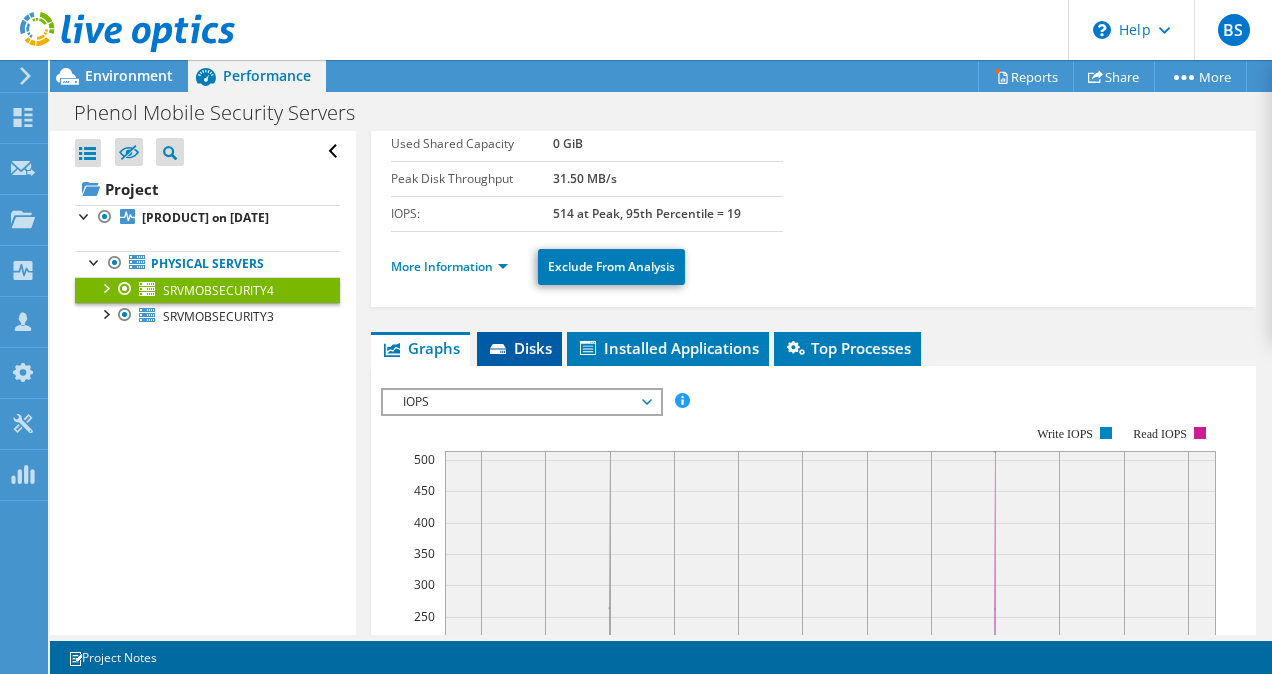 click on "Disks" at bounding box center (519, 348) 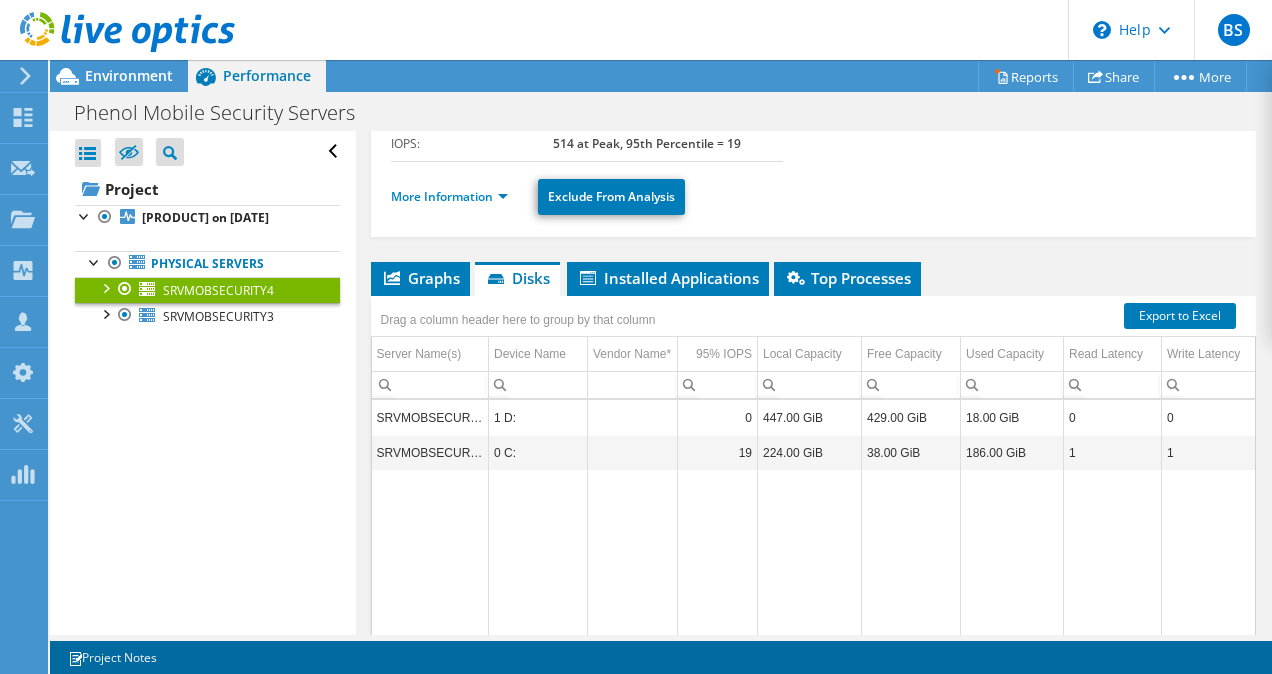 scroll, scrollTop: 283, scrollLeft: 0, axis: vertical 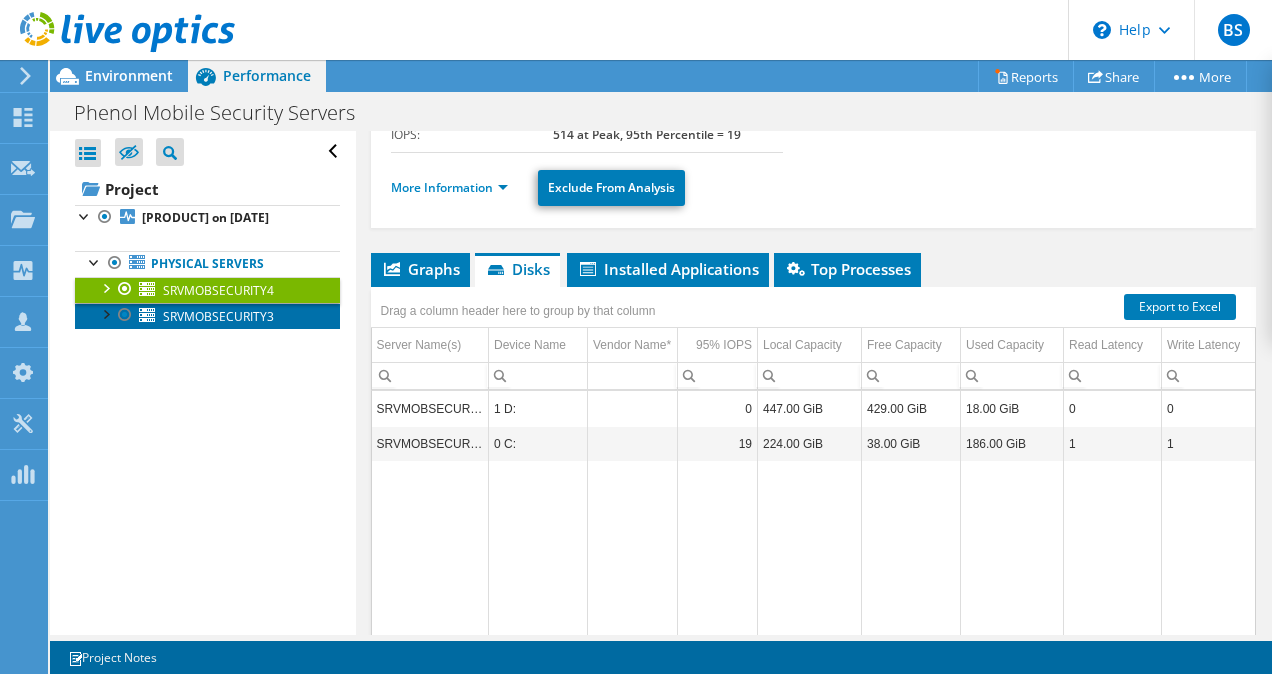click on "SRVMOBSECURITY3" at bounding box center (218, 316) 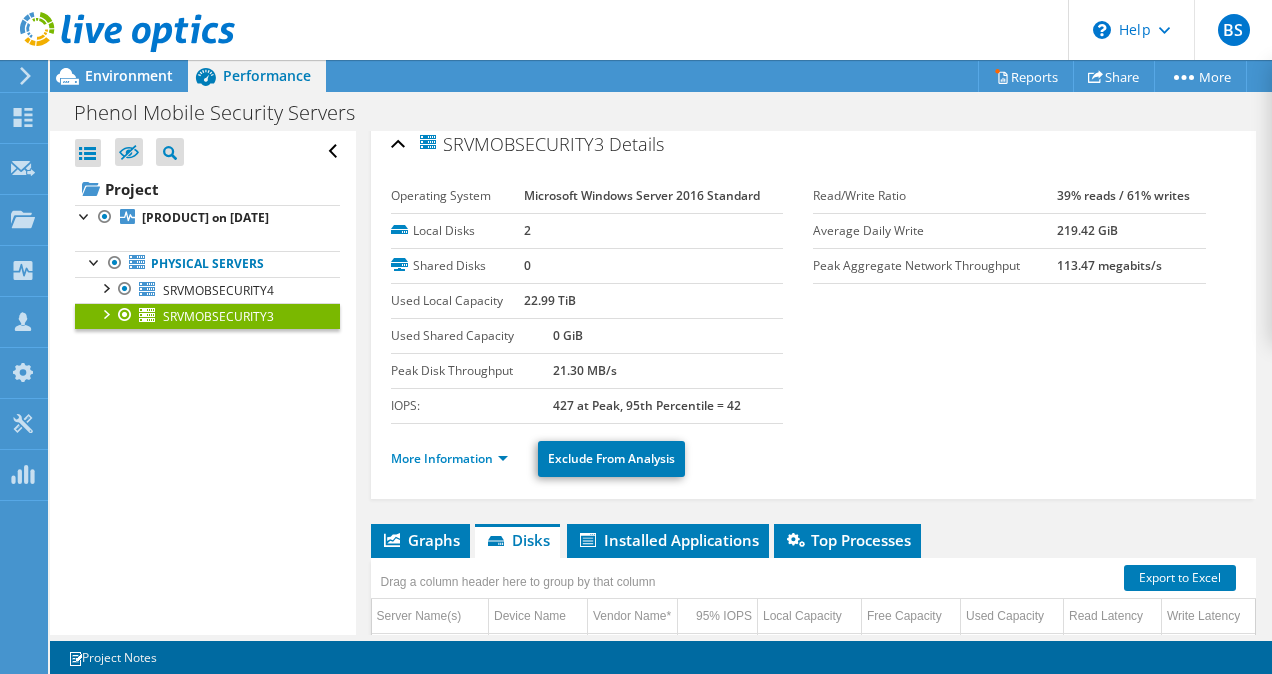 scroll, scrollTop: 0, scrollLeft: 0, axis: both 